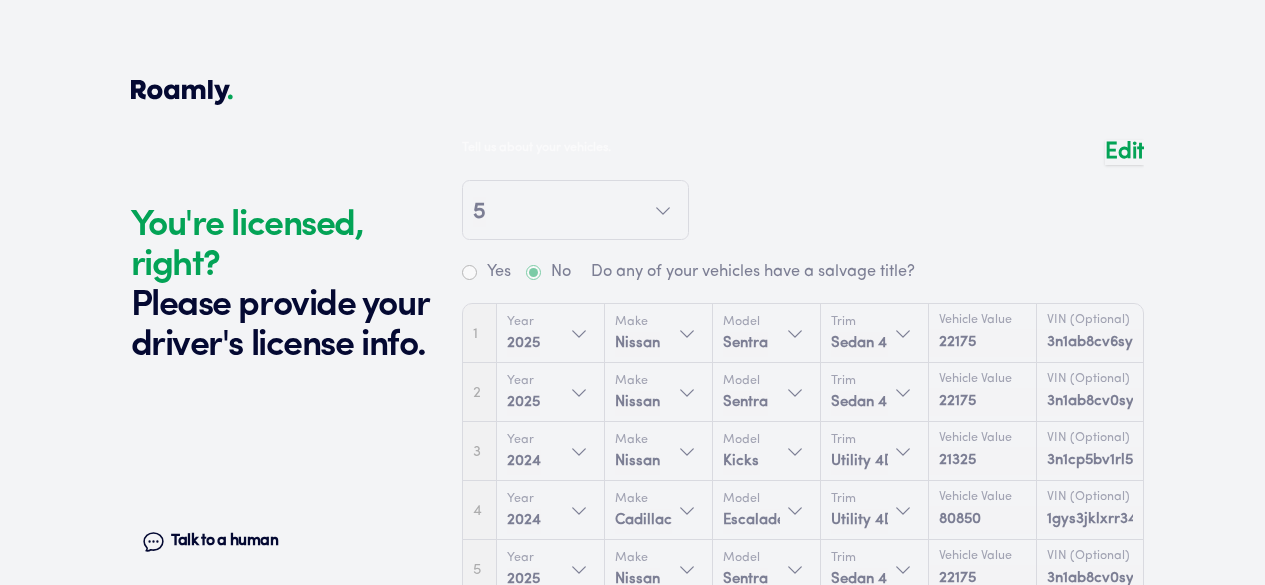 scroll, scrollTop: 4794, scrollLeft: 0, axis: vertical 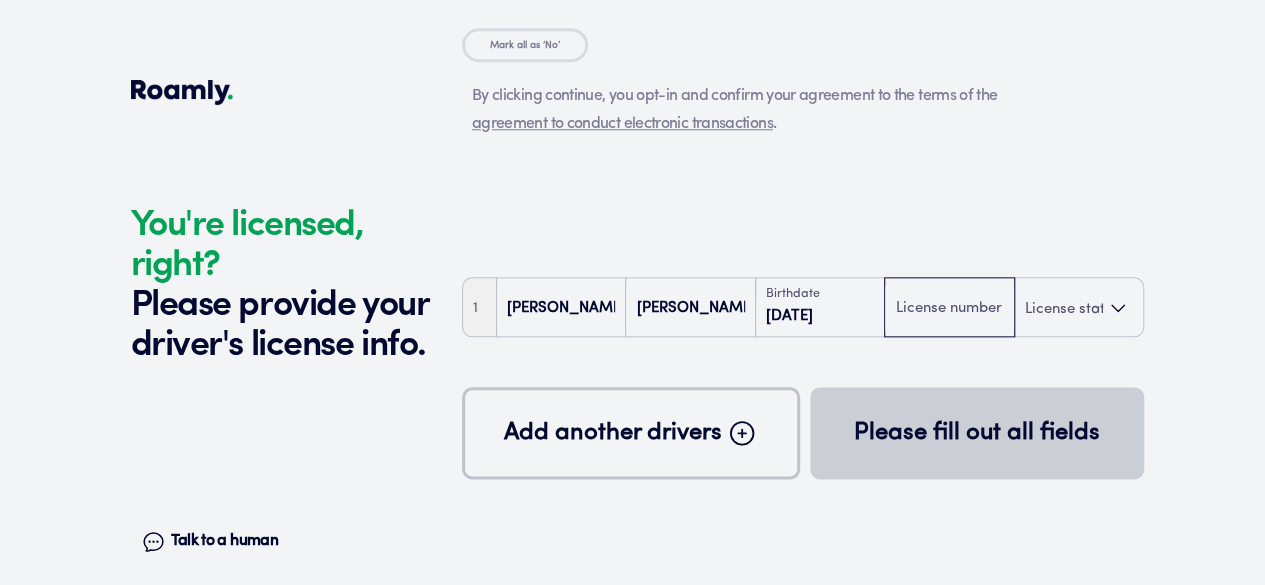 click at bounding box center [949, 309] 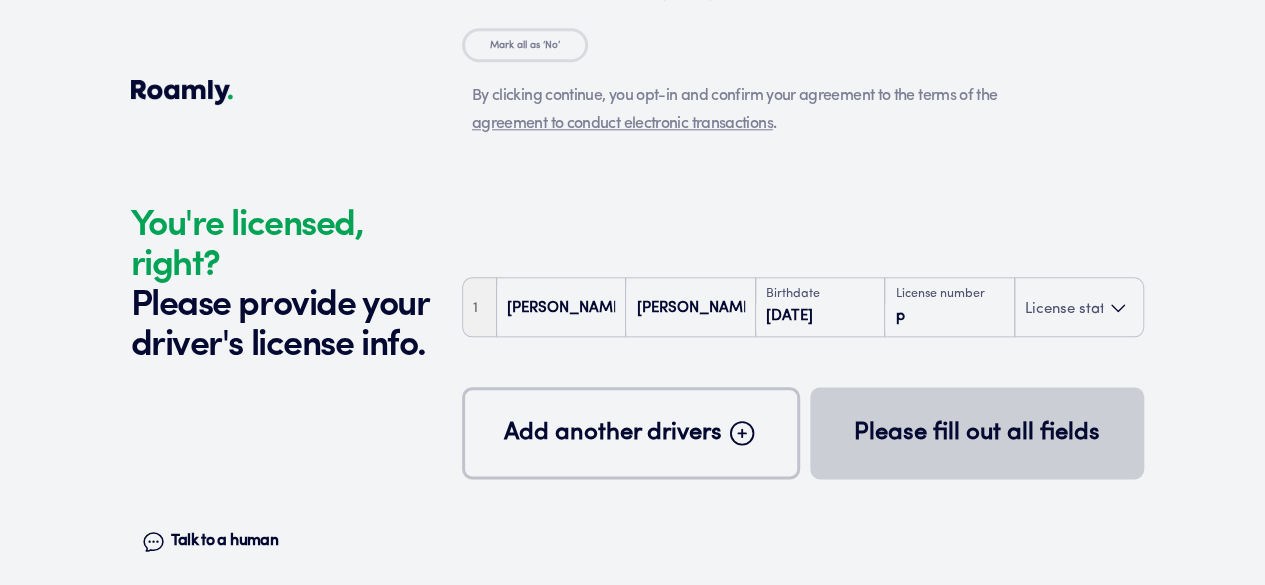 click on "1 [PERSON_NAME] Birthdate [DEMOGRAPHIC_DATA] License number p License state Add another drivers Please fill out all fields" at bounding box center (803, 492) 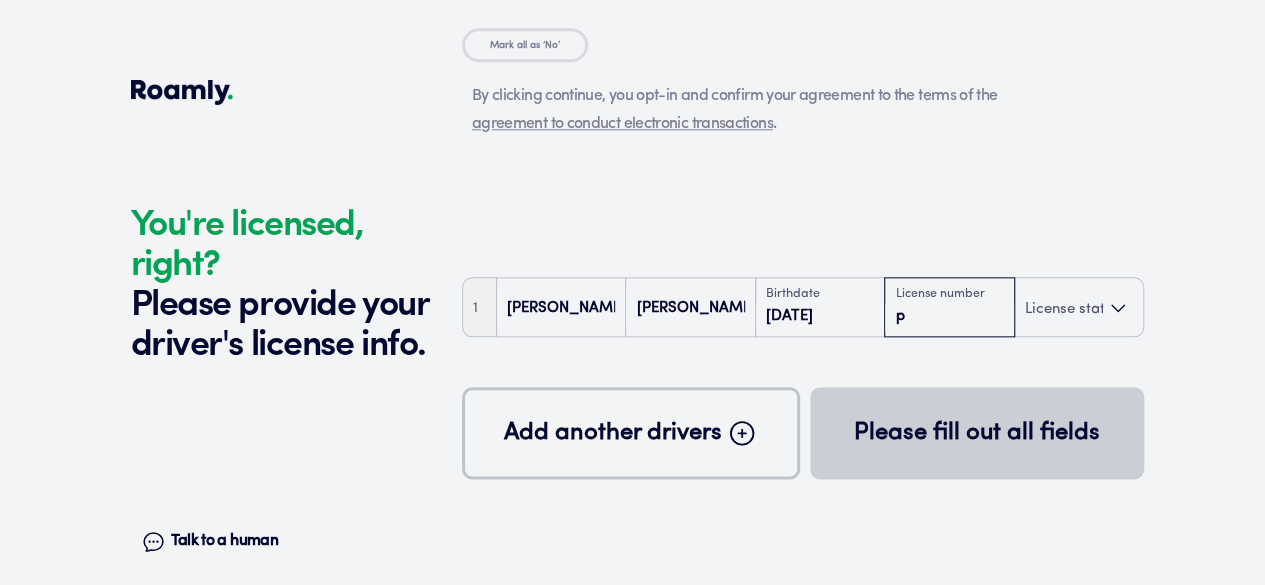 click on "p" at bounding box center (949, 317) 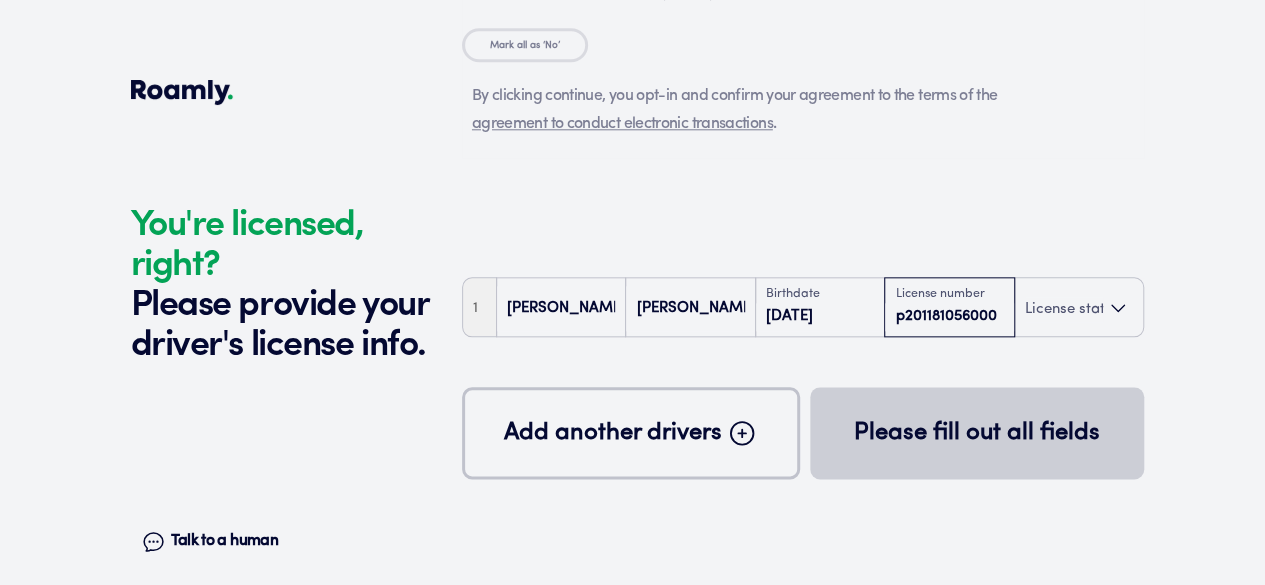 type on "p201181056000" 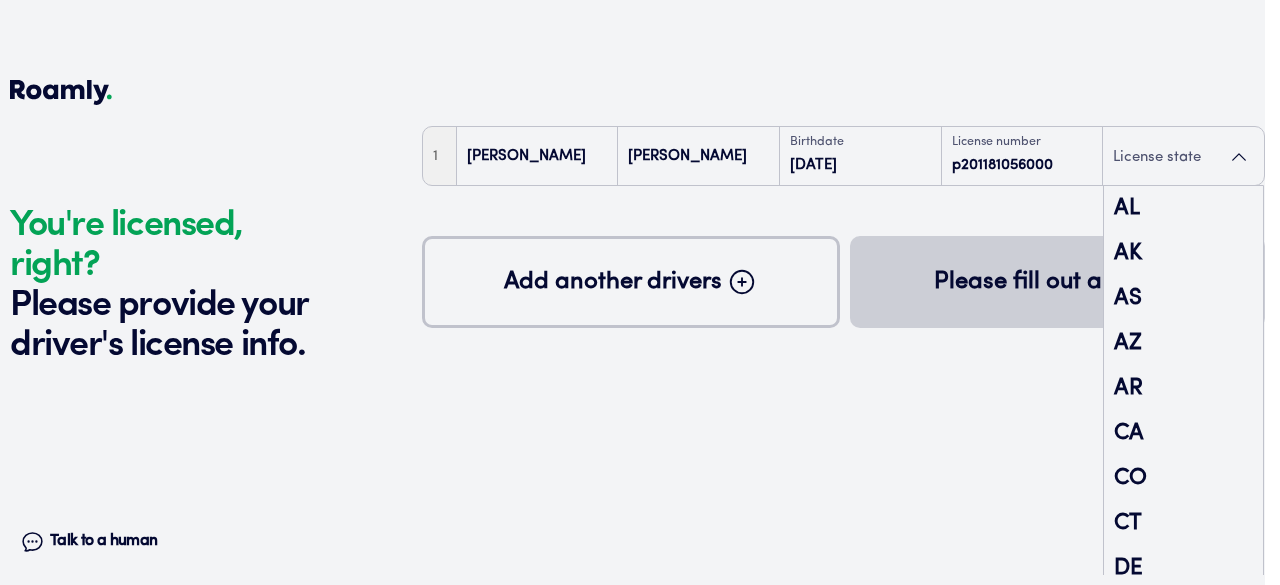 click on "License state" at bounding box center [1157, 157] 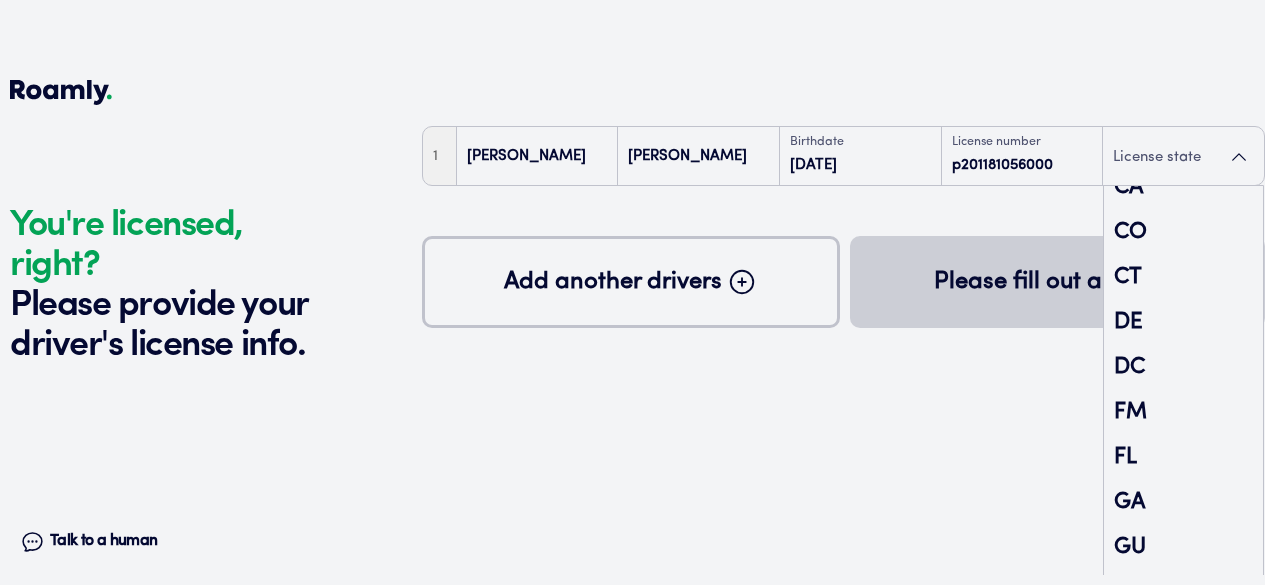 scroll, scrollTop: 251, scrollLeft: 0, axis: vertical 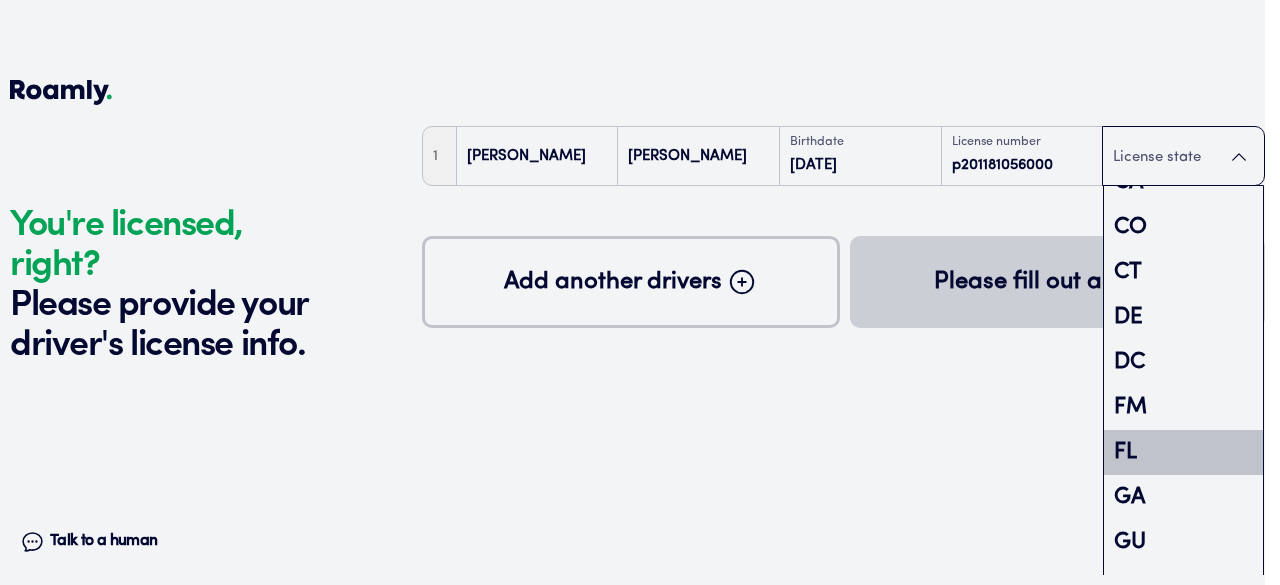 click on "FL" at bounding box center (1183, 452) 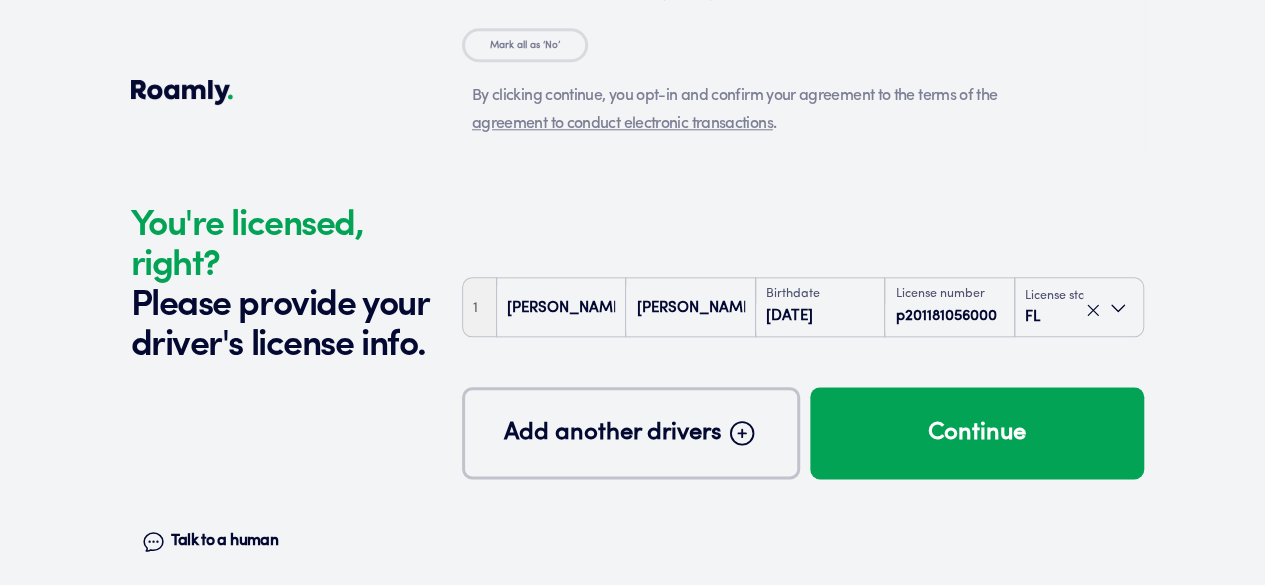 click on "Add another drivers" at bounding box center [613, 433] 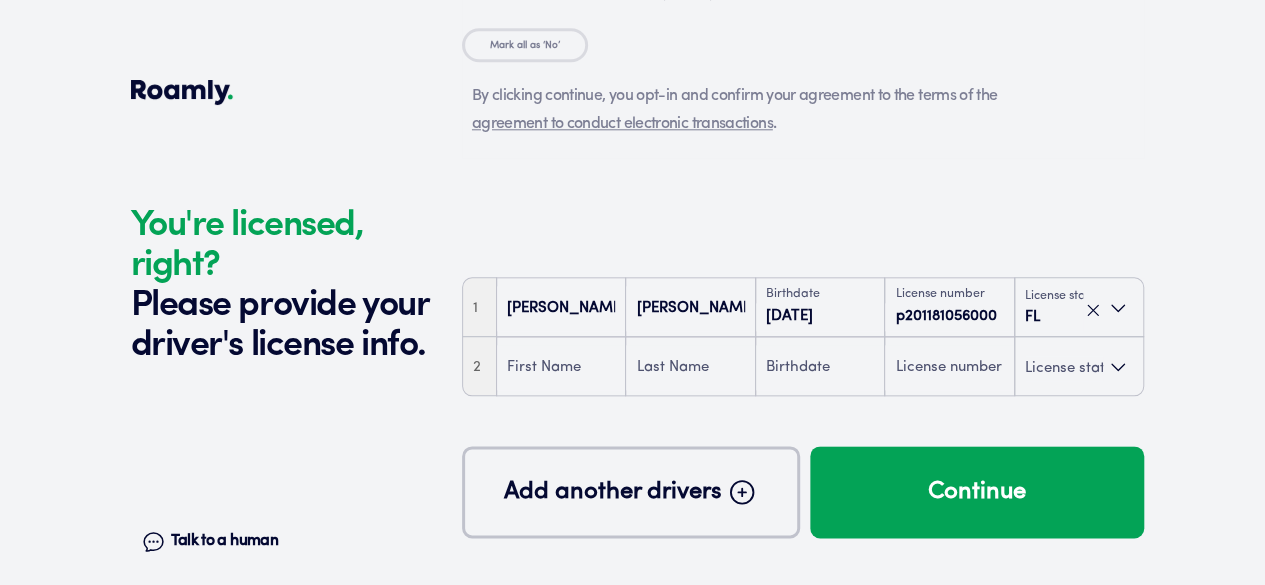 click on "1 [PERSON_NAME] Birthdate [DEMOGRAPHIC_DATA] License number p201181056000 License state [US_STATE] 2 License state Add another drivers Continue" at bounding box center (803, 492) 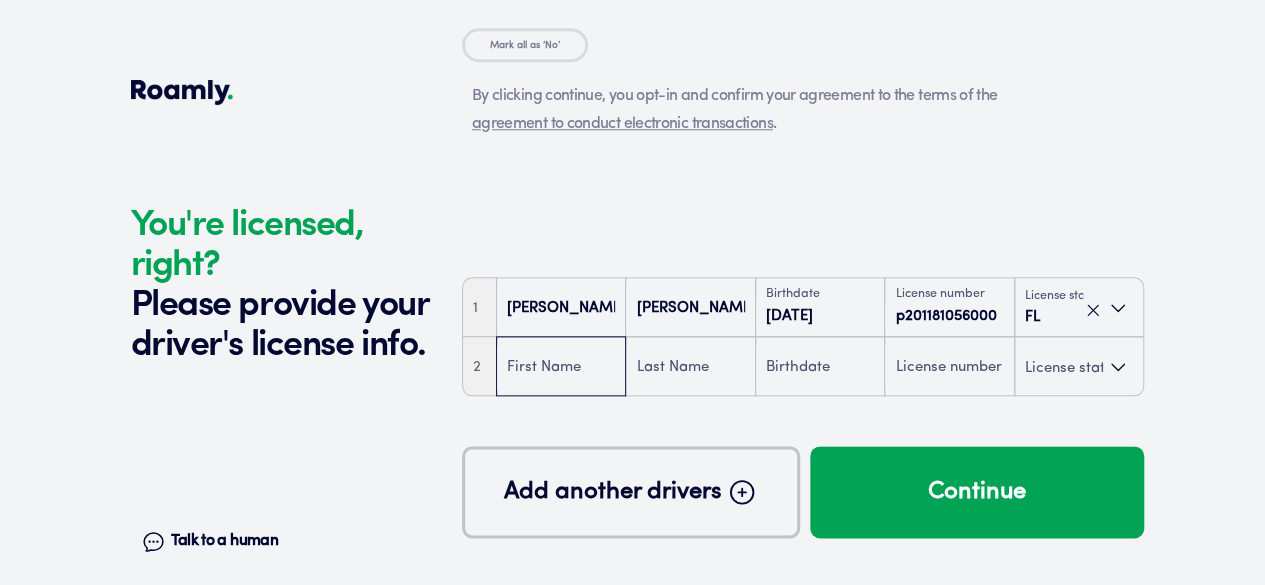 click at bounding box center (561, 368) 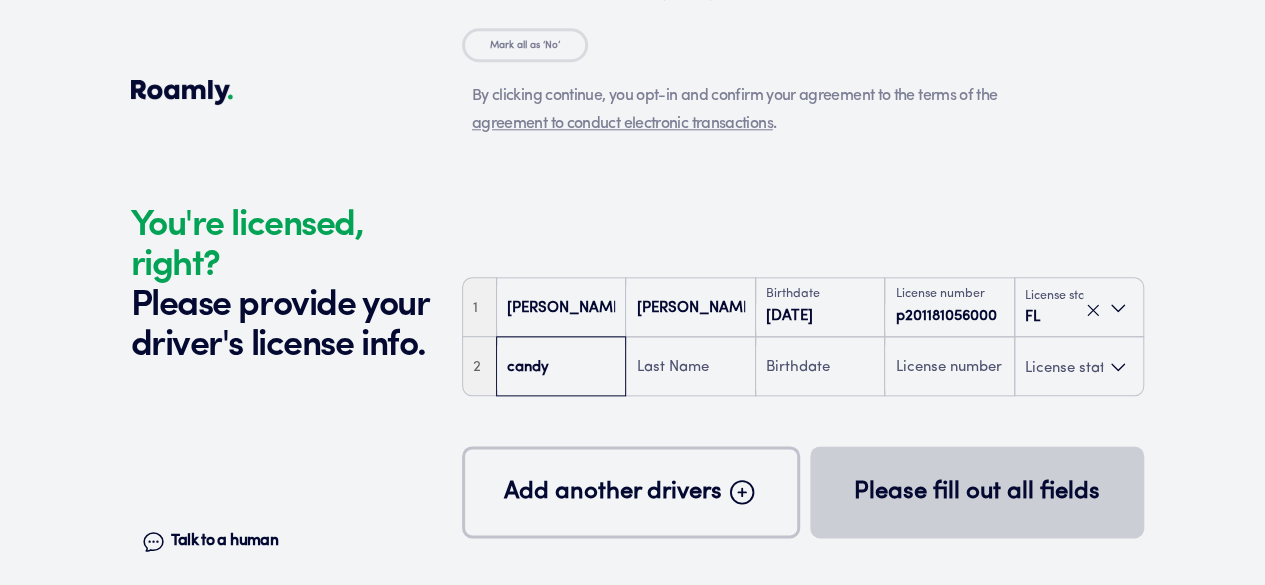 type on "candy" 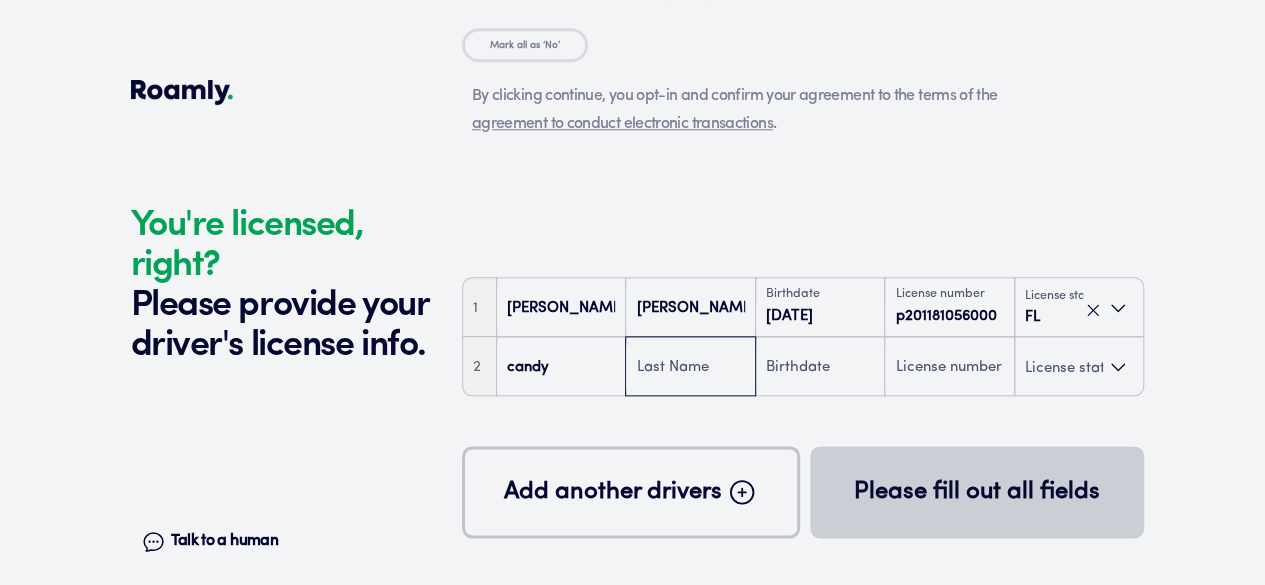 click at bounding box center [690, 368] 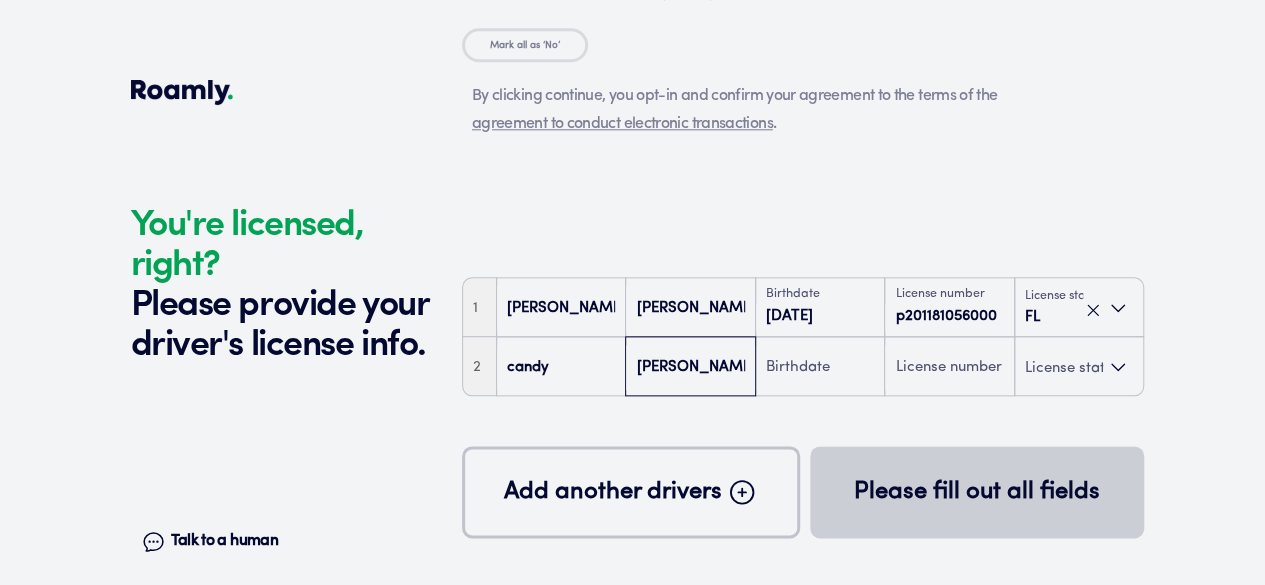 type on "[PERSON_NAME]" 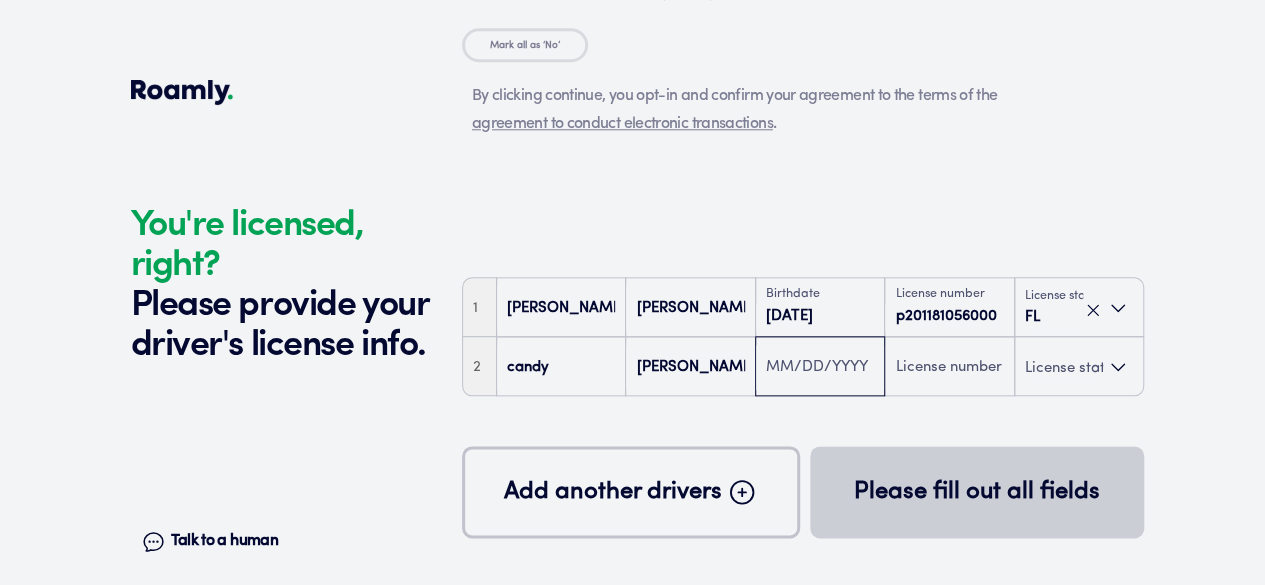 click at bounding box center [820, 368] 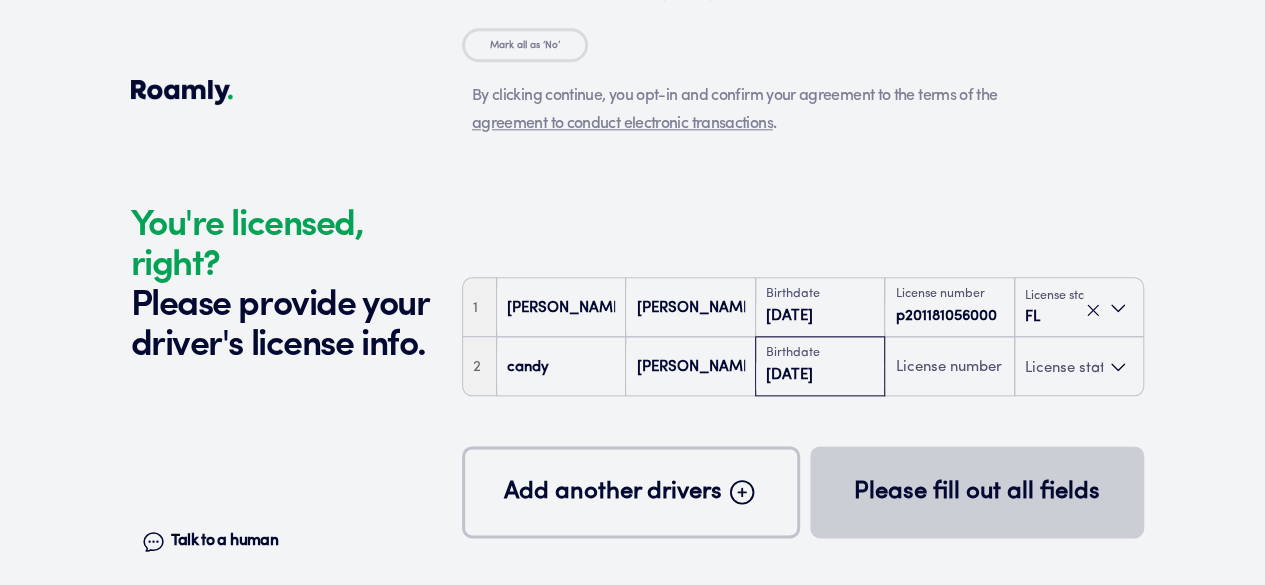 type on "[DATE]" 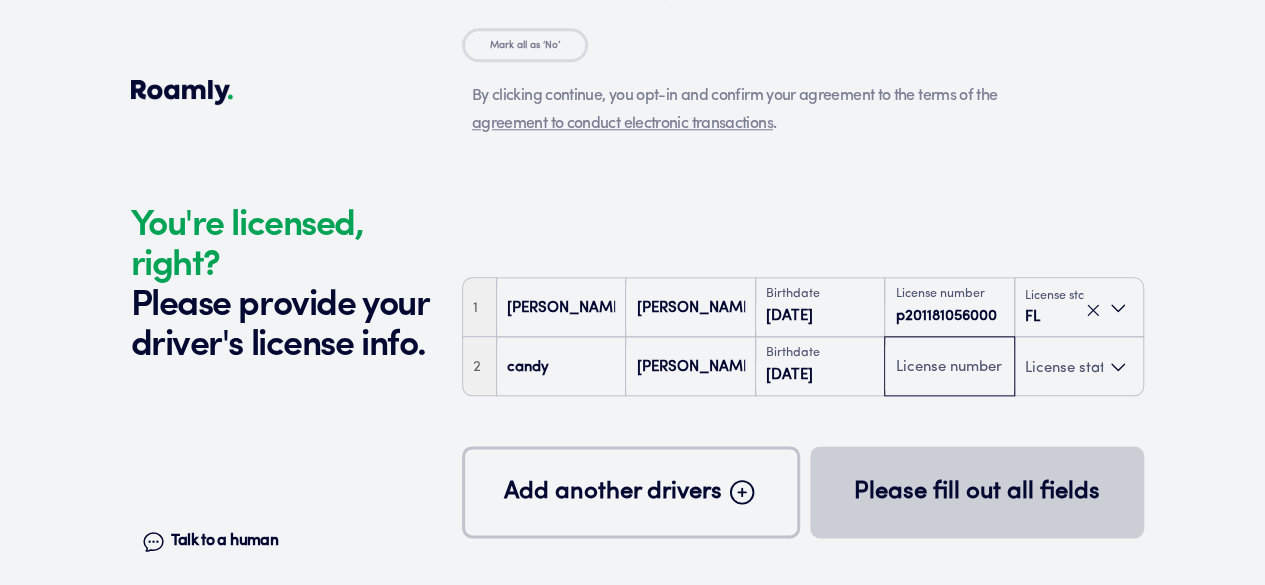 click at bounding box center [949, 368] 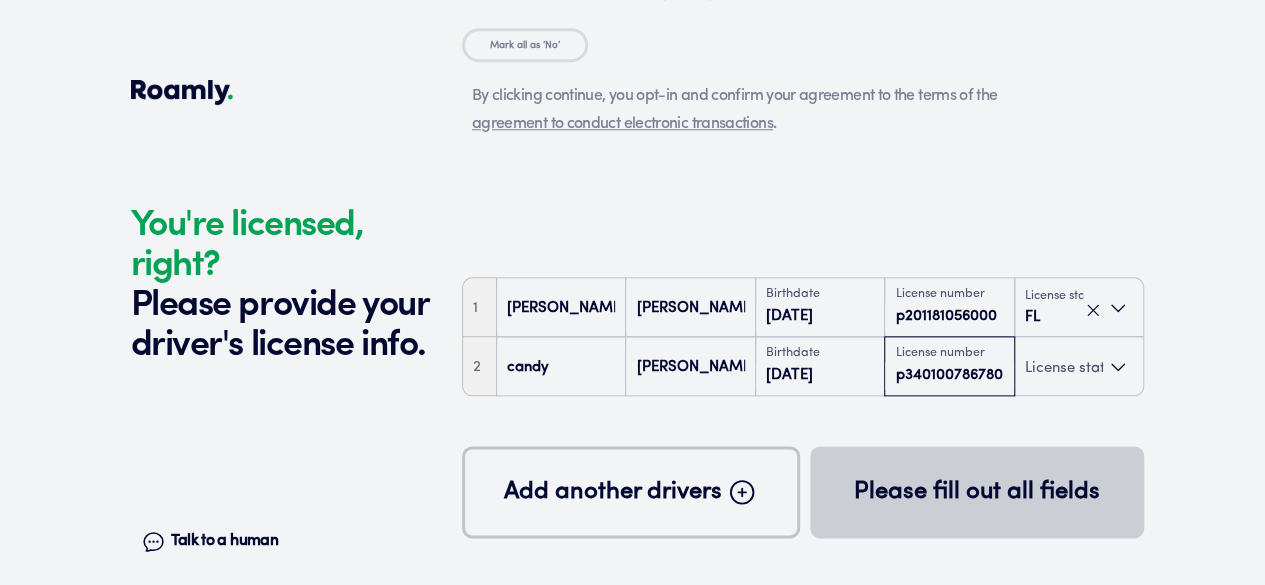 type on "p340100786780" 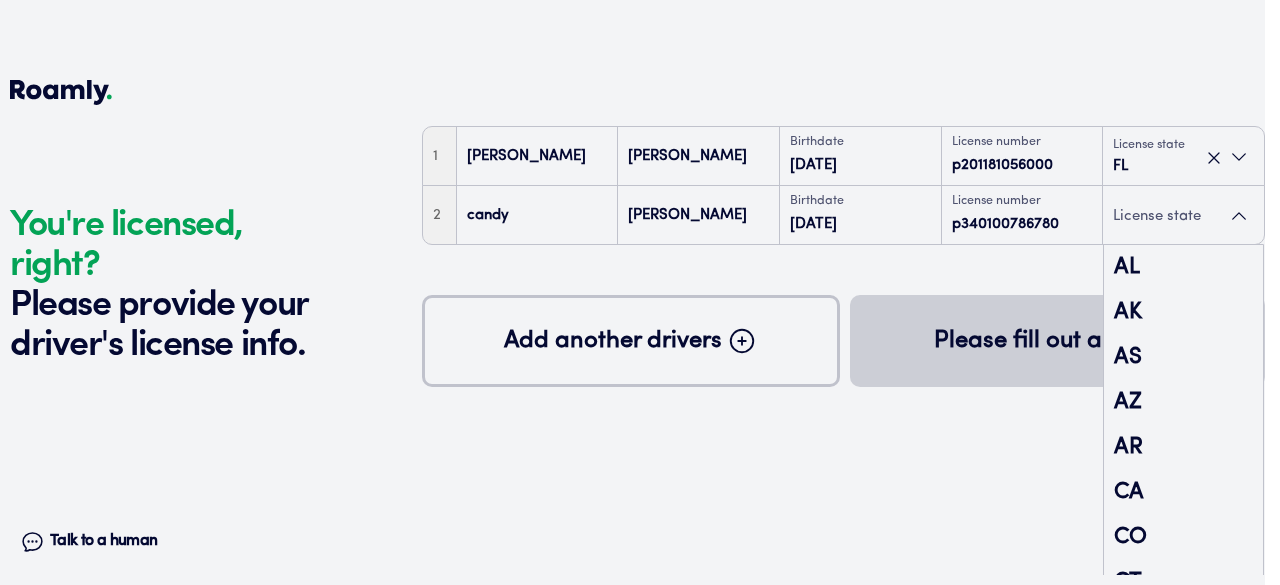 click on "License state" at bounding box center (1157, 216) 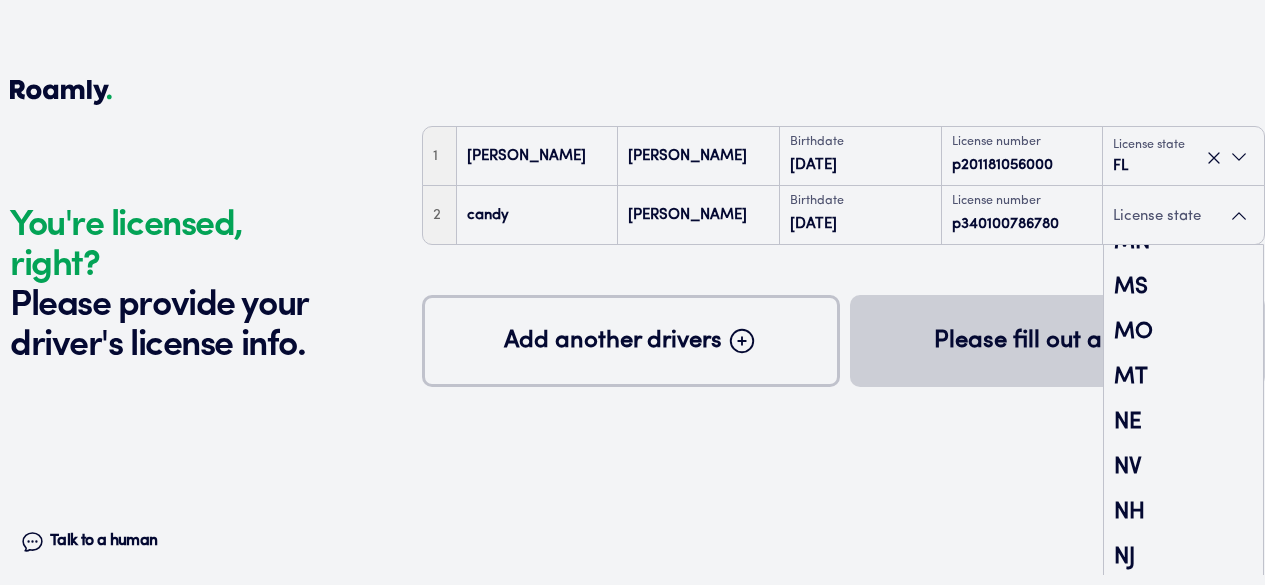 scroll, scrollTop: 1250, scrollLeft: 0, axis: vertical 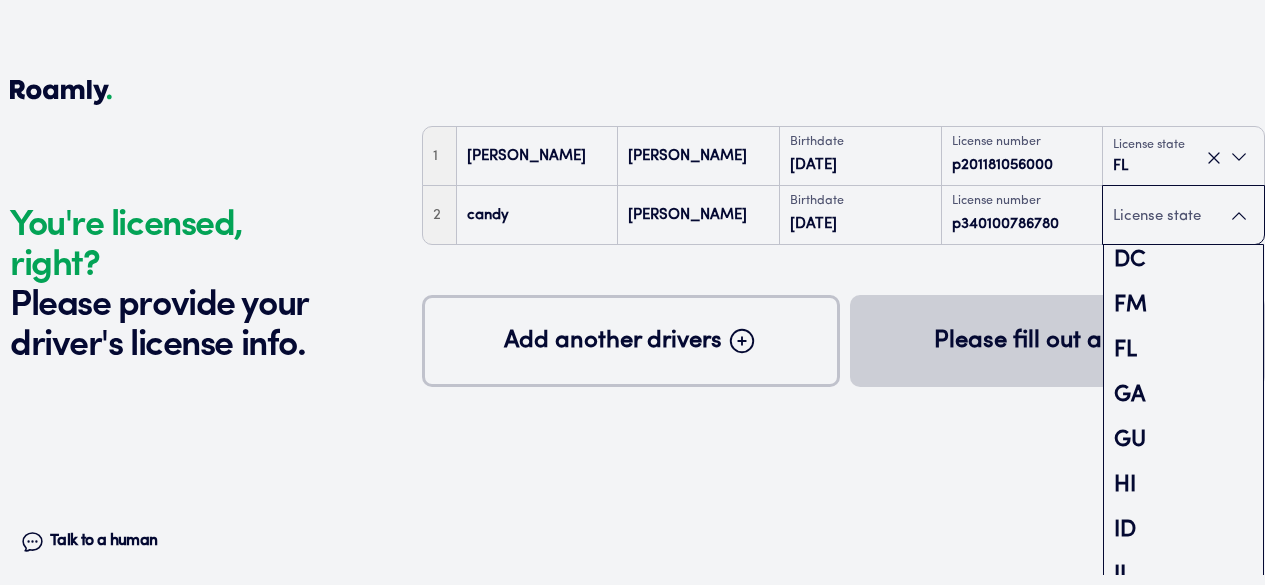 click on "You're licensed, right? Please provide your driver's license info. Talk to a human Chat 5 Yes No Do any of your vehicles have a salvage title? 1 Year [DATE] Make Nissan Model Sentra Trim Sedan 4D S 2.0L I4 Vehicle Value 22175 VIN (Optional) 3n1ab8cv6sy262752 2 Year [DATE] Make Nissan Model Sentra Trim Sedan 4D S 2.0L I4 Vehicle Value 22175 VIN (Optional) 3n1ab8cv0sy245719 3 Year [DATE] Make Nissan Model Kicks Trim Utility 4D S 1.6L I4 Vehicle Value 21325 VIN (Optional) 3n1cp5bv1rl593742 4 Year [DATE] Make Cadillac Model Escalade ESV Trim Utility 4D Luxury 4WD 6.2L V8 Vehicle Value 80850 VIN (Optional) 1gys3jklxrr341129 5 Year [DATE] Make Nissan Model Sentra Trim Sedan 4D S 2.0L I4 Vehicle Value 22175 VIN (Optional) 3n1ab8cv0sy261774 Edit Tell us about your vehicles. First name [PERSON_NAME] Last name [PERSON_NAME] Date of Birth [DEMOGRAPHIC_DATA] Email [EMAIL_ADDRESS][DOMAIN_NAME] Phone [PHONE_NUMBER] Business Name (if applicable) [PERSON_NAME] Rental Yes No Are you registered as a Limited Liability Company (LLC)? Yes No Information Disclosure . Edit $" at bounding box center (640, -2105) 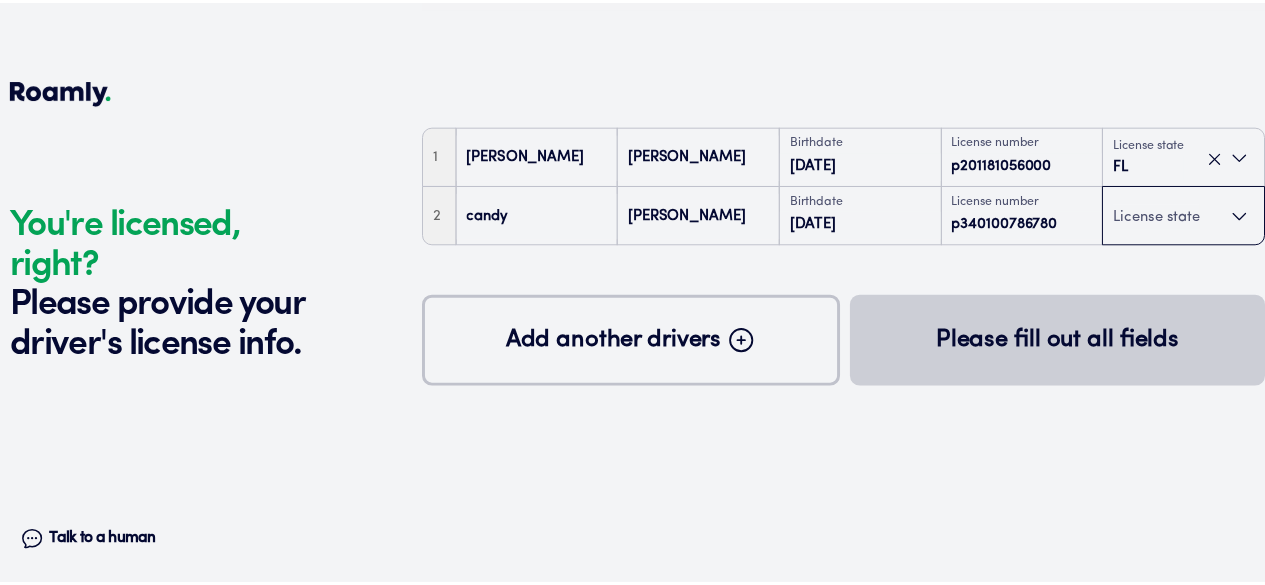 scroll, scrollTop: 4282, scrollLeft: 0, axis: vertical 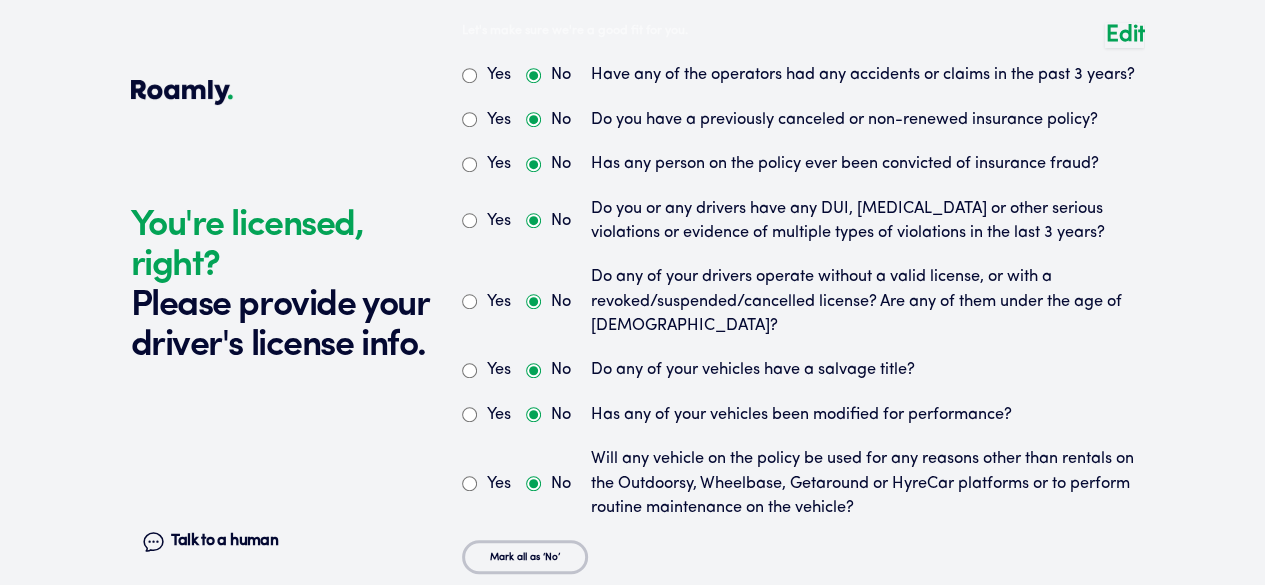click at bounding box center (803, 346) 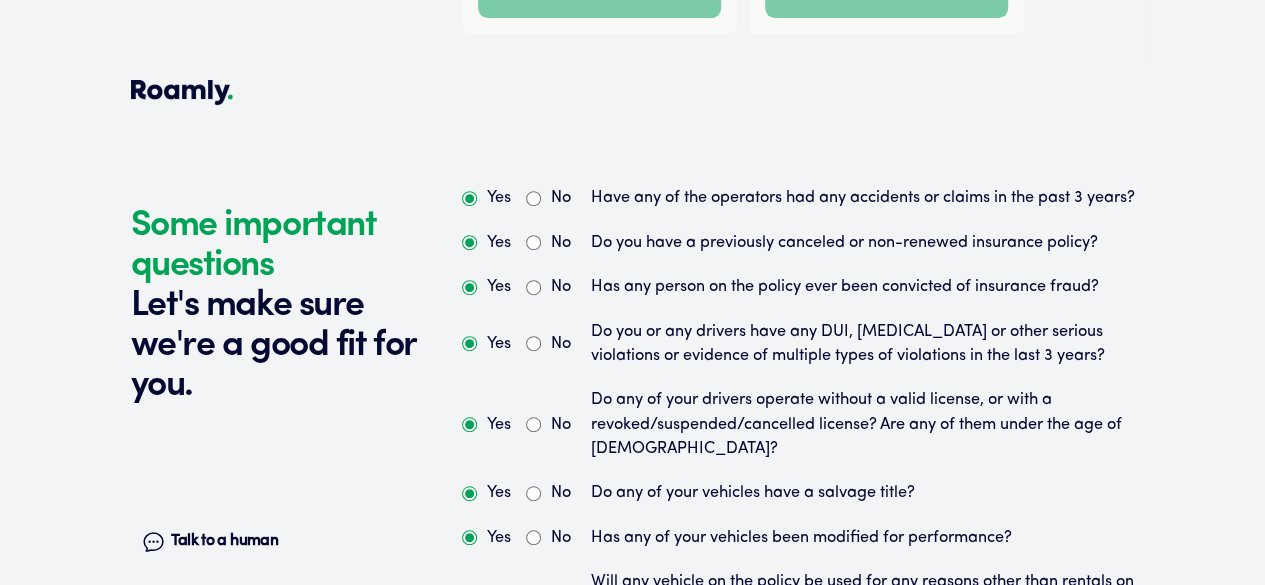 scroll, scrollTop: 4288, scrollLeft: 0, axis: vertical 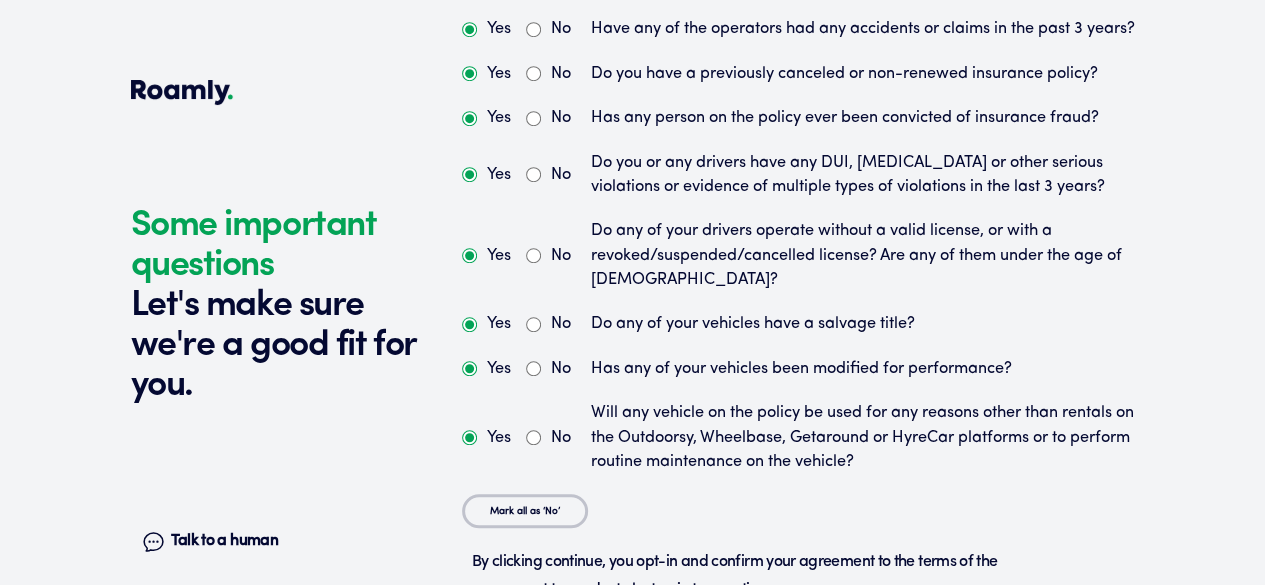 click on "Continue" at bounding box center (803, 665) 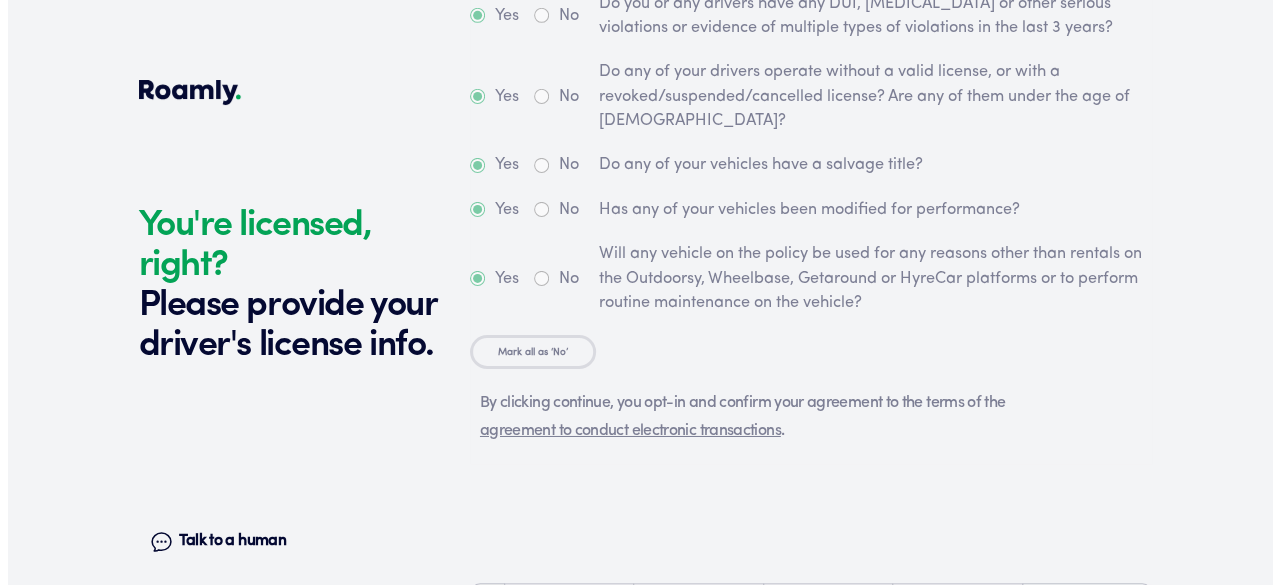 scroll, scrollTop: 4794, scrollLeft: 0, axis: vertical 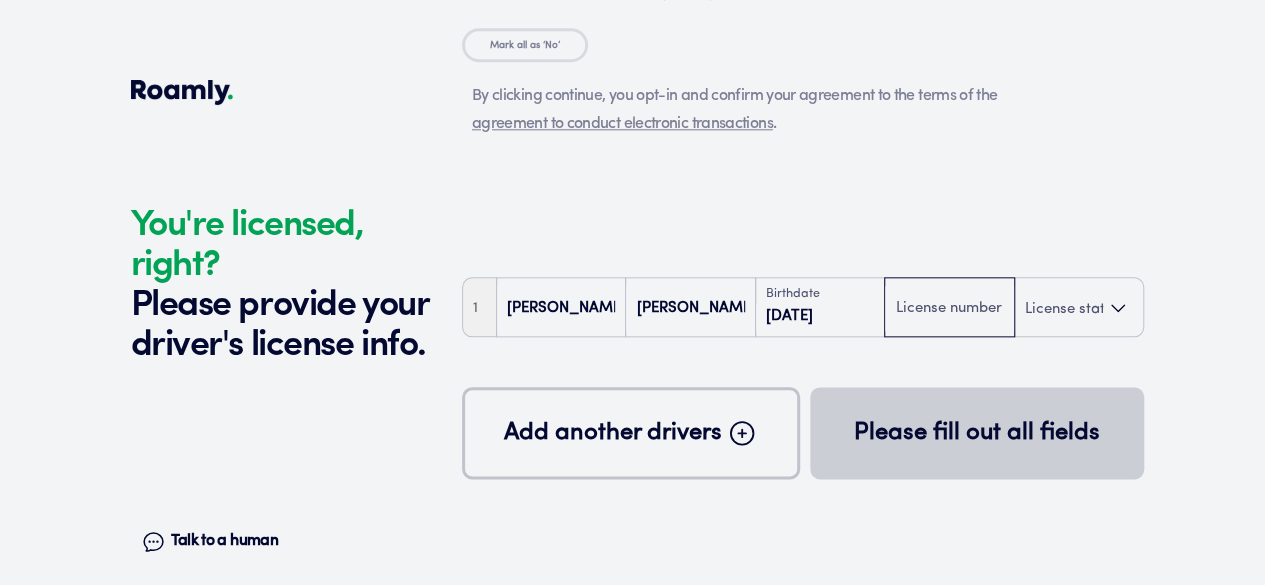 click at bounding box center (949, 309) 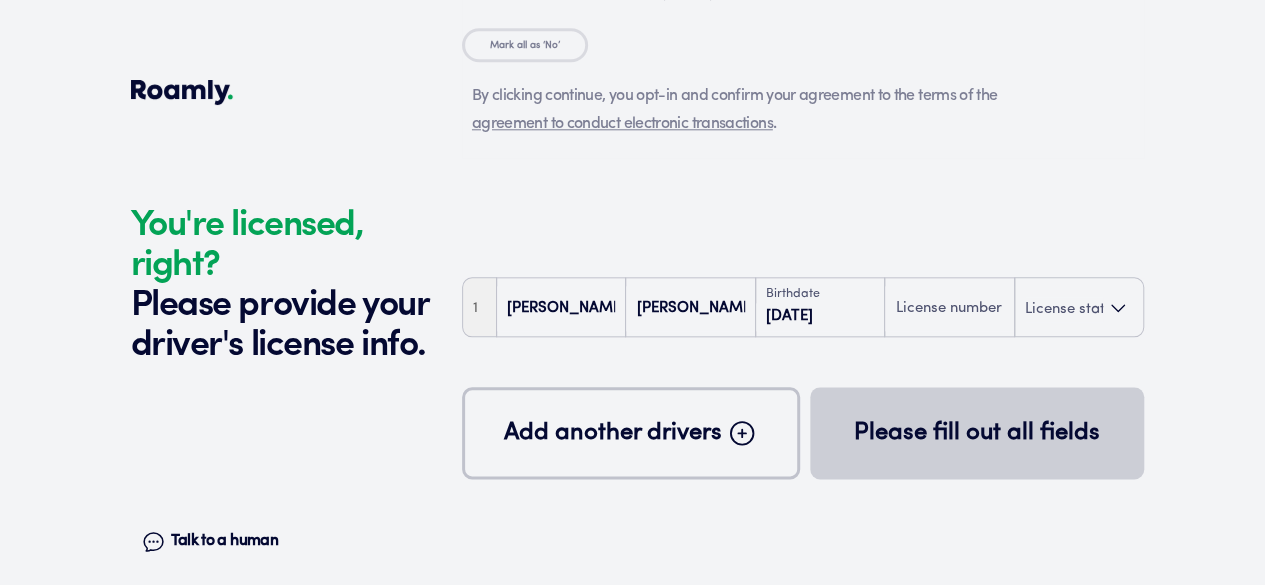 click on "Add another drivers" at bounding box center (613, 433) 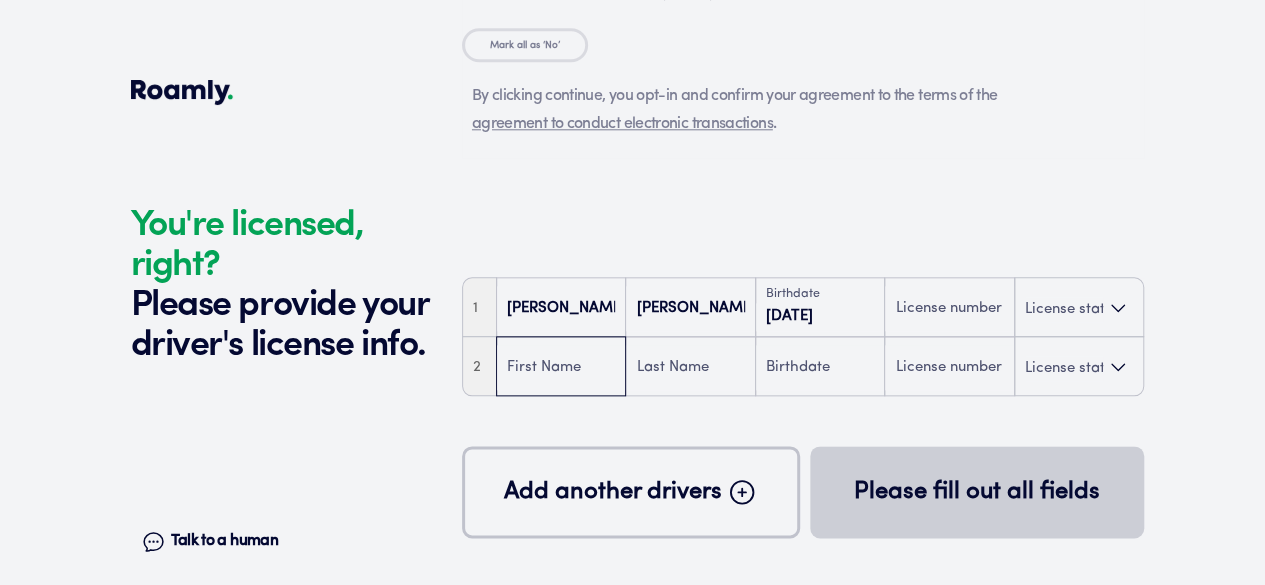 click at bounding box center (561, 368) 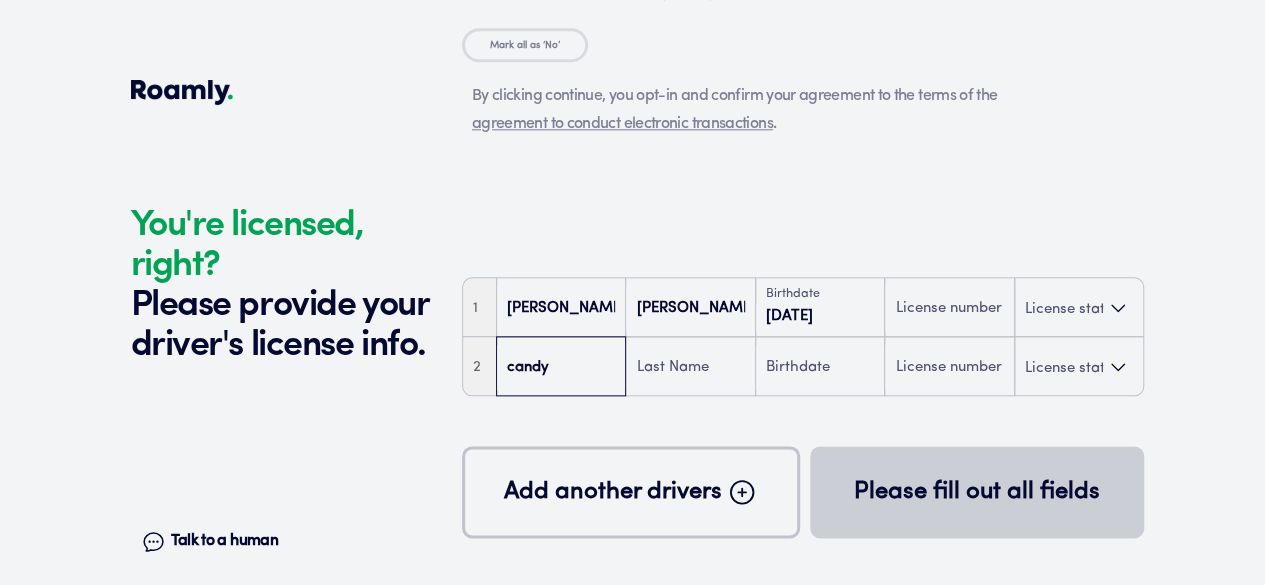 type on "candy" 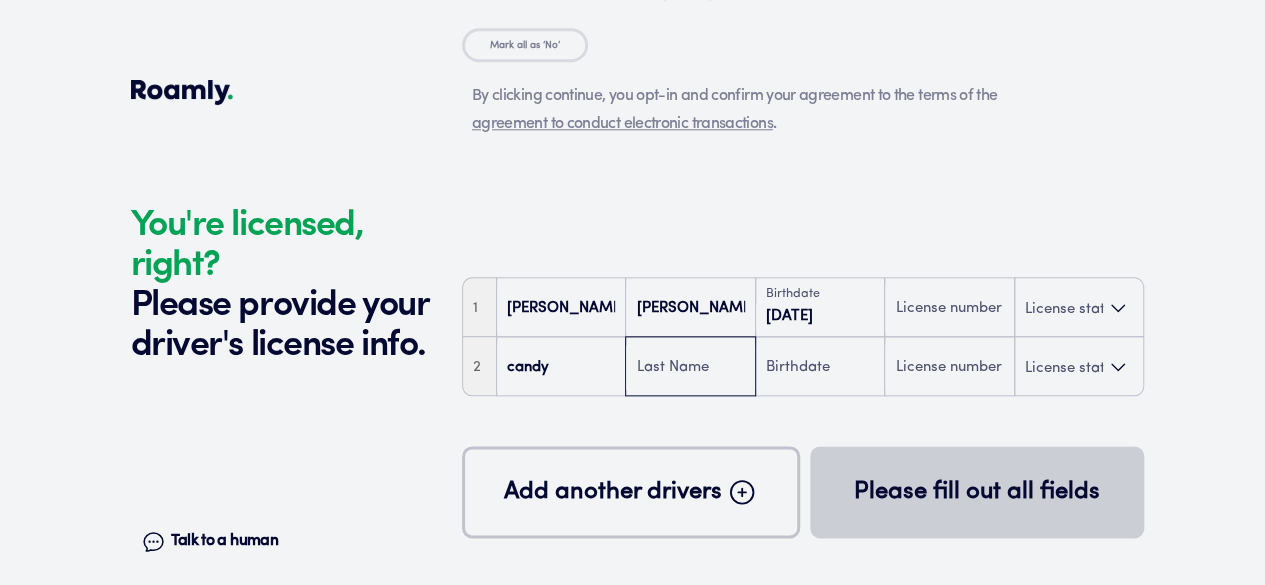 click at bounding box center [690, 368] 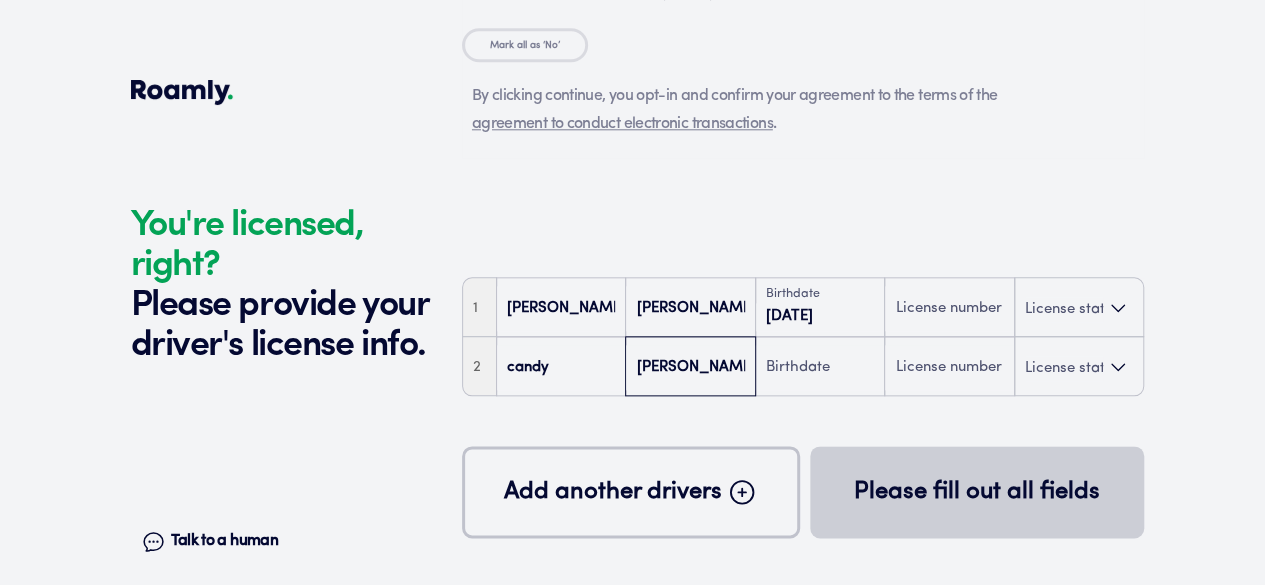 type on "[PERSON_NAME]" 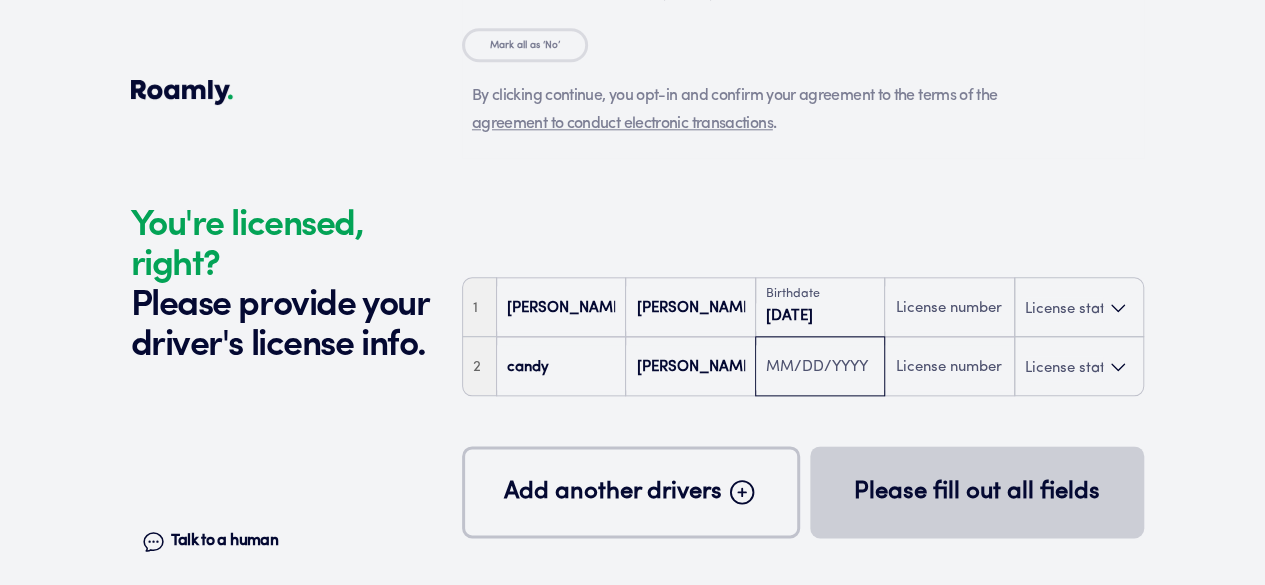 click at bounding box center [820, 368] 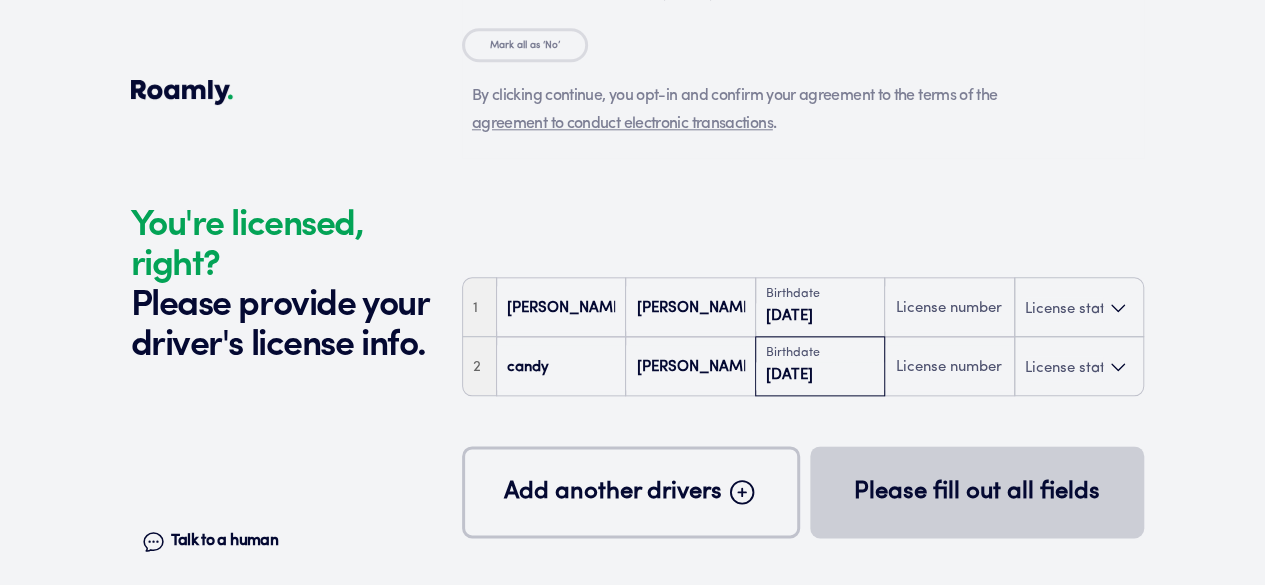 type on "[DATE]" 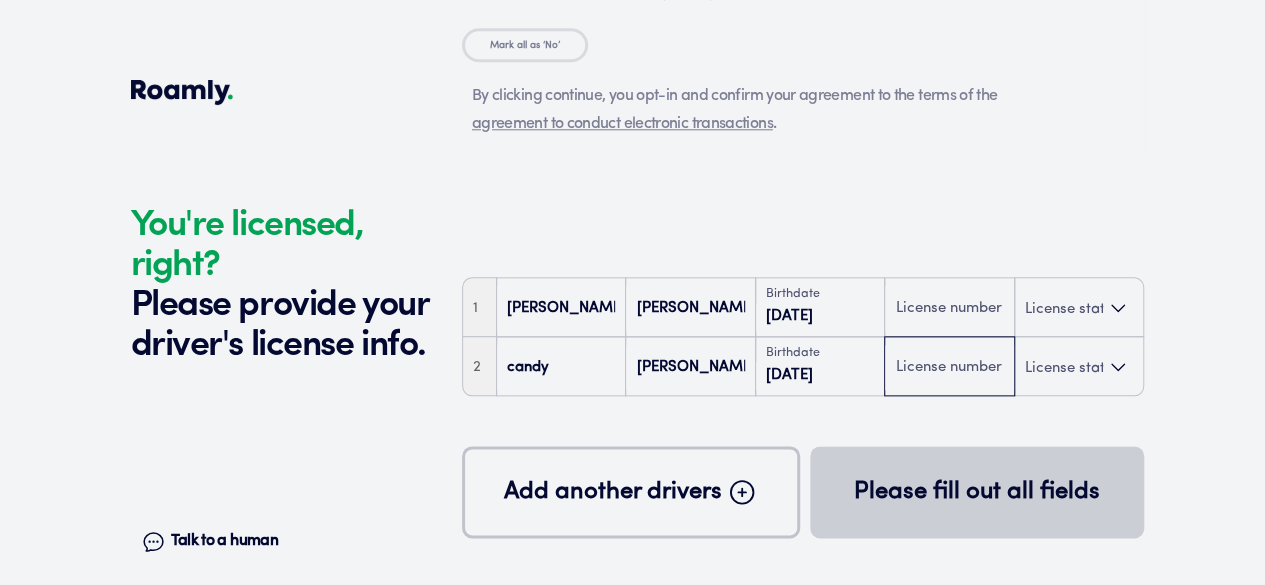 click at bounding box center [949, 368] 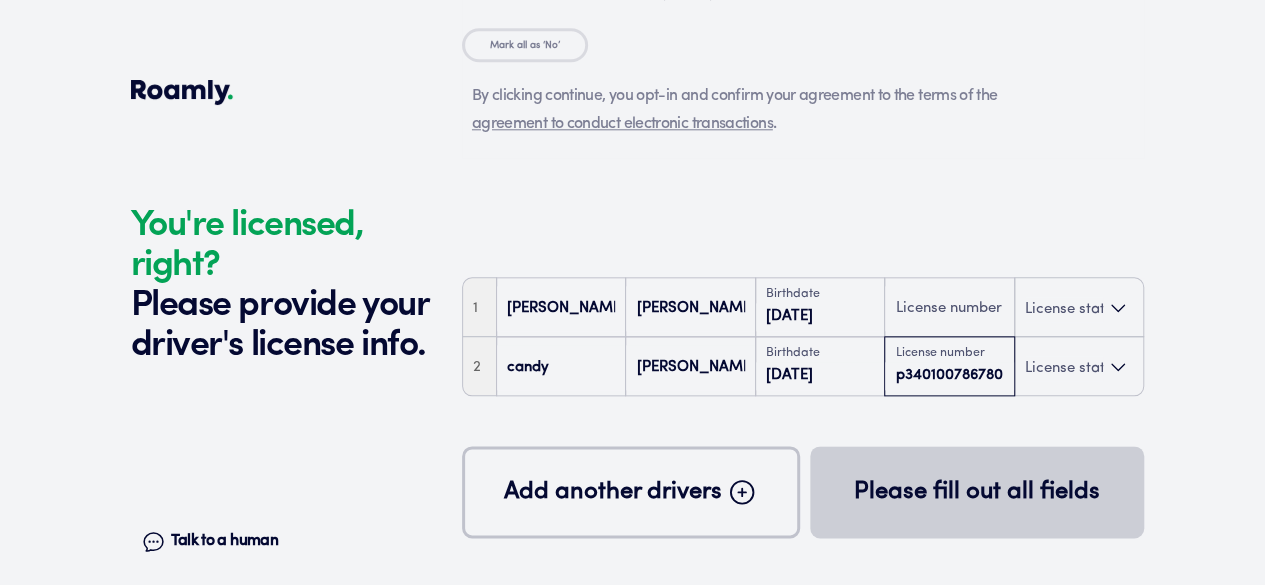 type on "p340100786780" 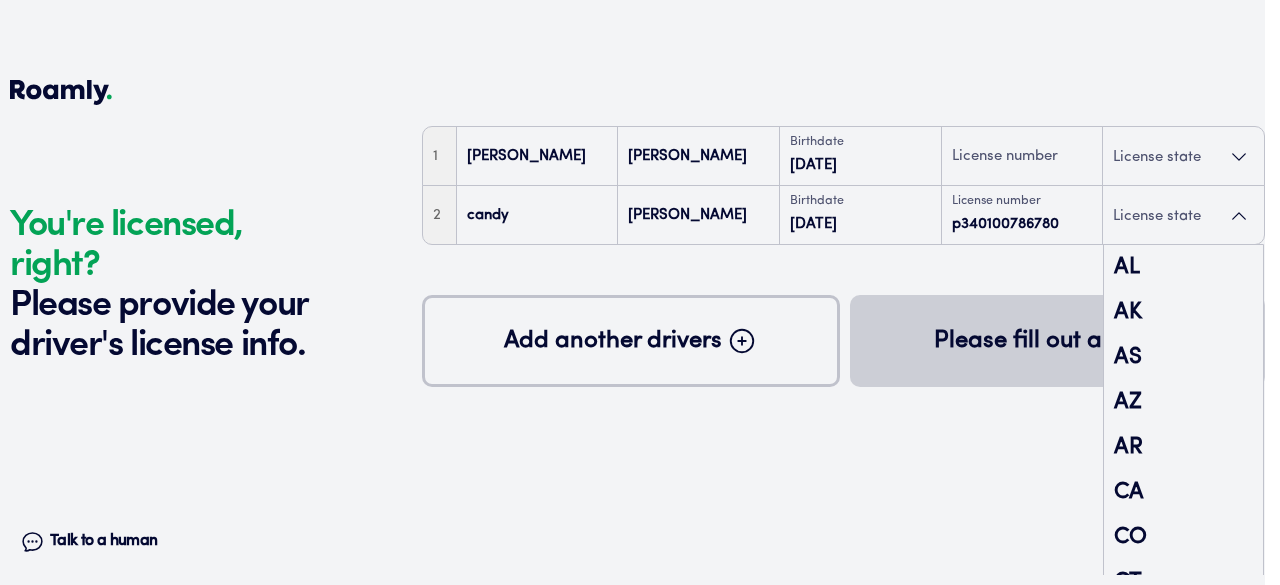click on "License state" at bounding box center (1157, 216) 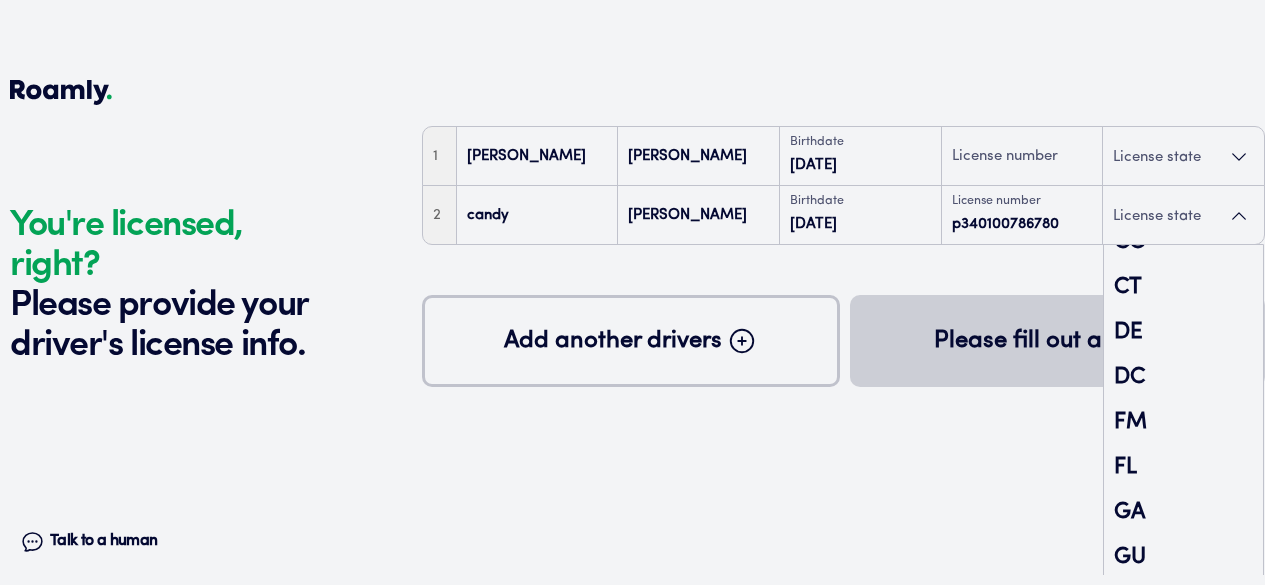 scroll, scrollTop: 305, scrollLeft: 0, axis: vertical 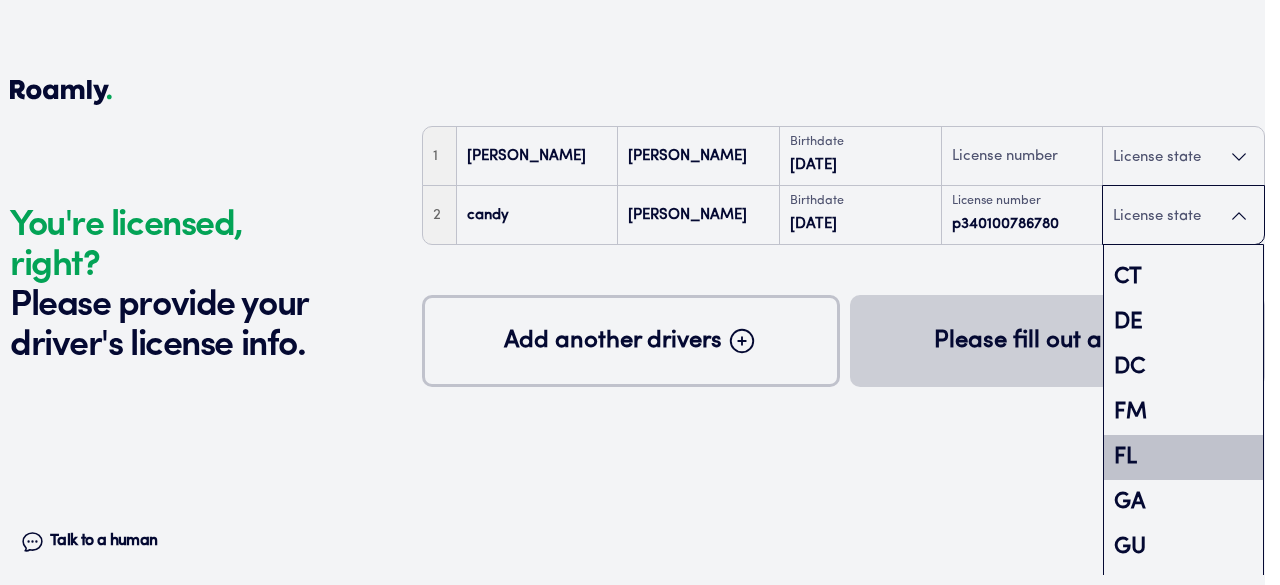 click on "FL" at bounding box center (1183, 457) 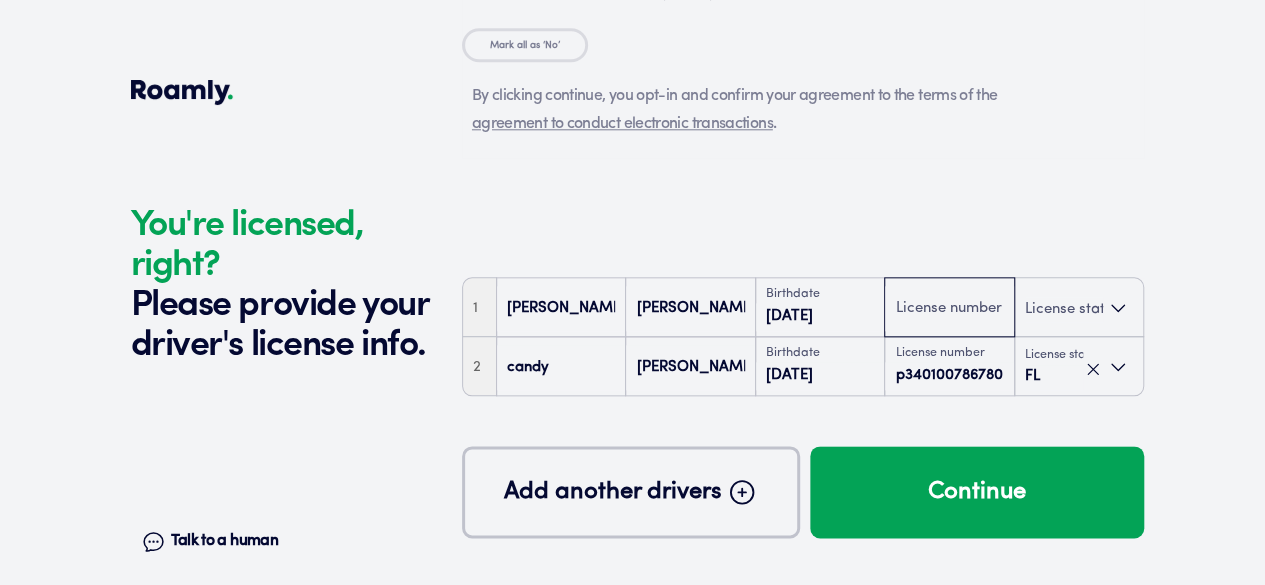 click at bounding box center [949, 309] 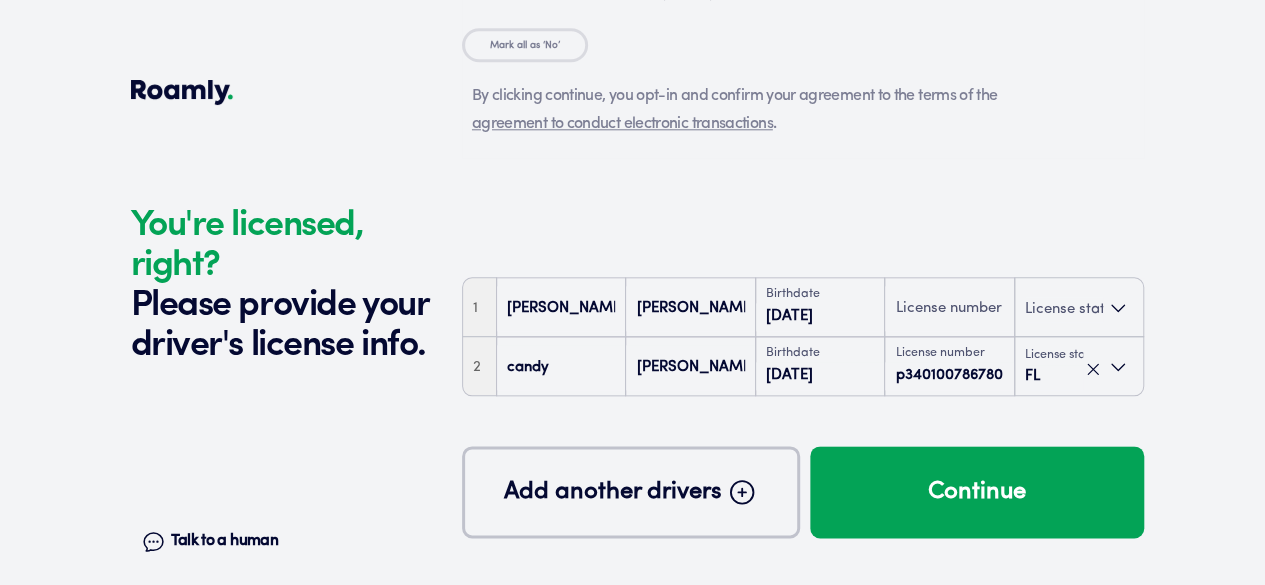 click on "Add another drivers" at bounding box center (613, 492) 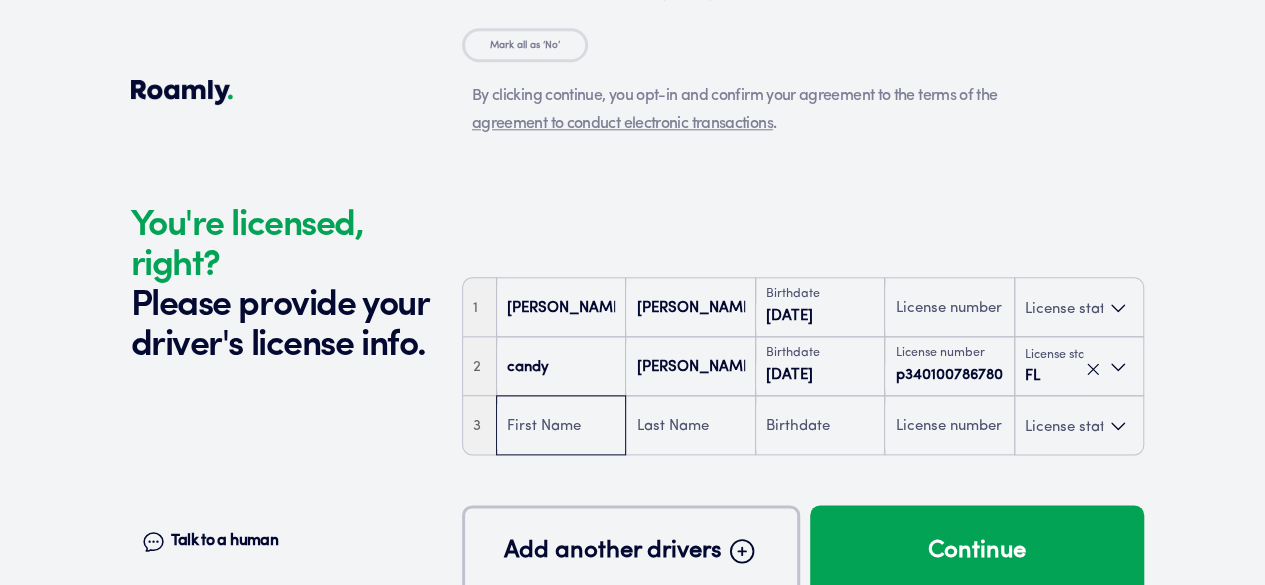 click at bounding box center (561, 427) 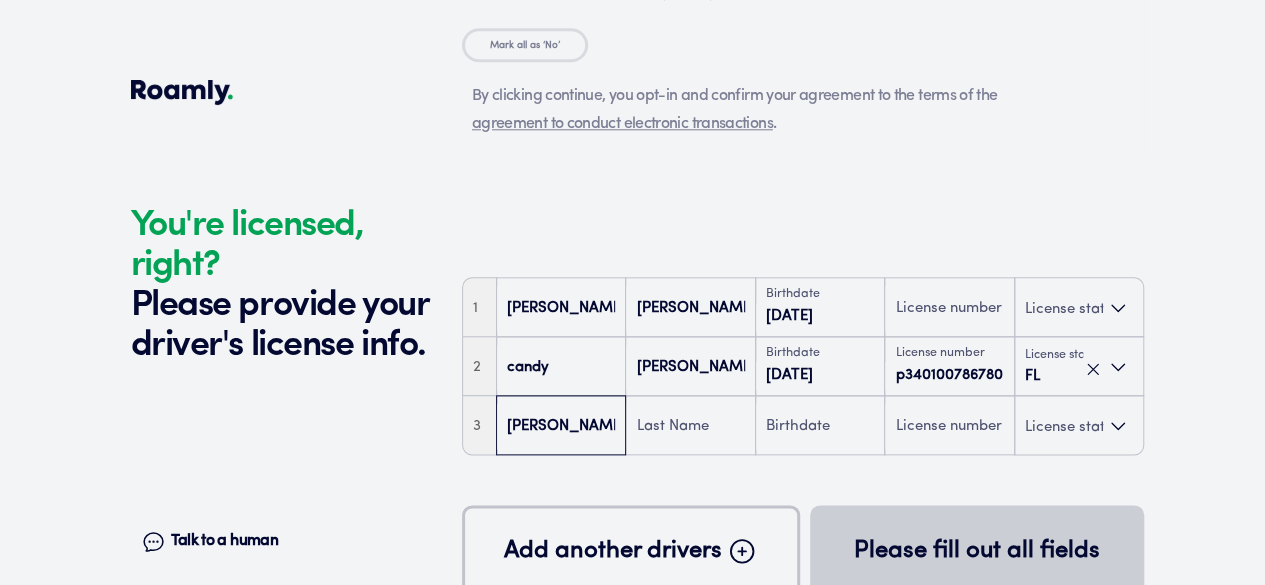type on "[PERSON_NAME]" 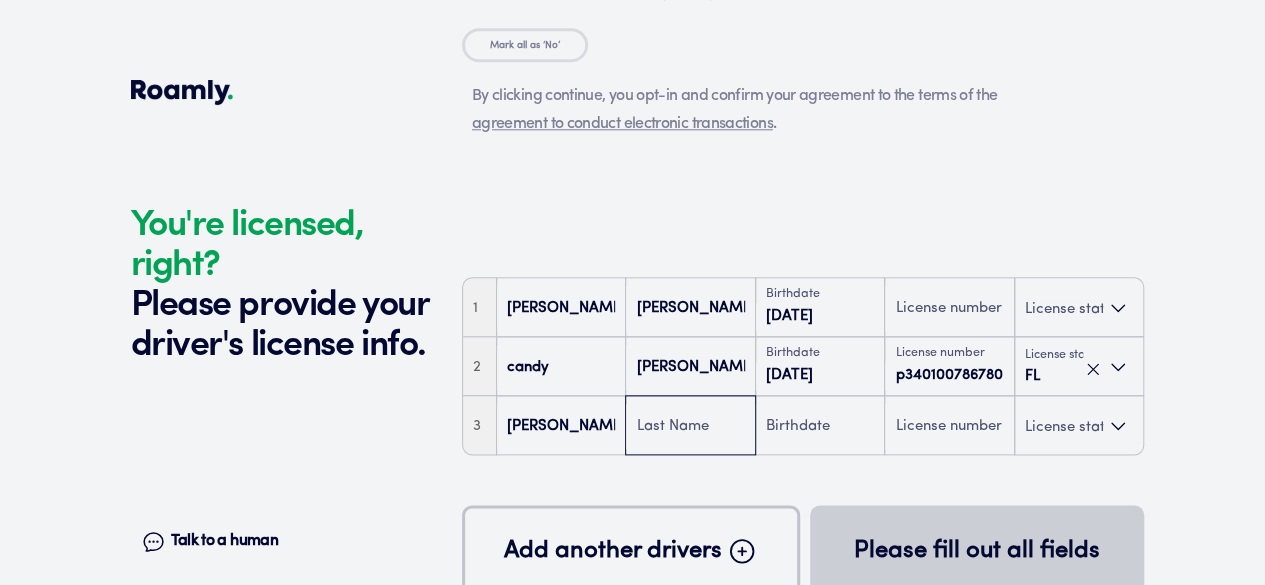 click at bounding box center [690, 427] 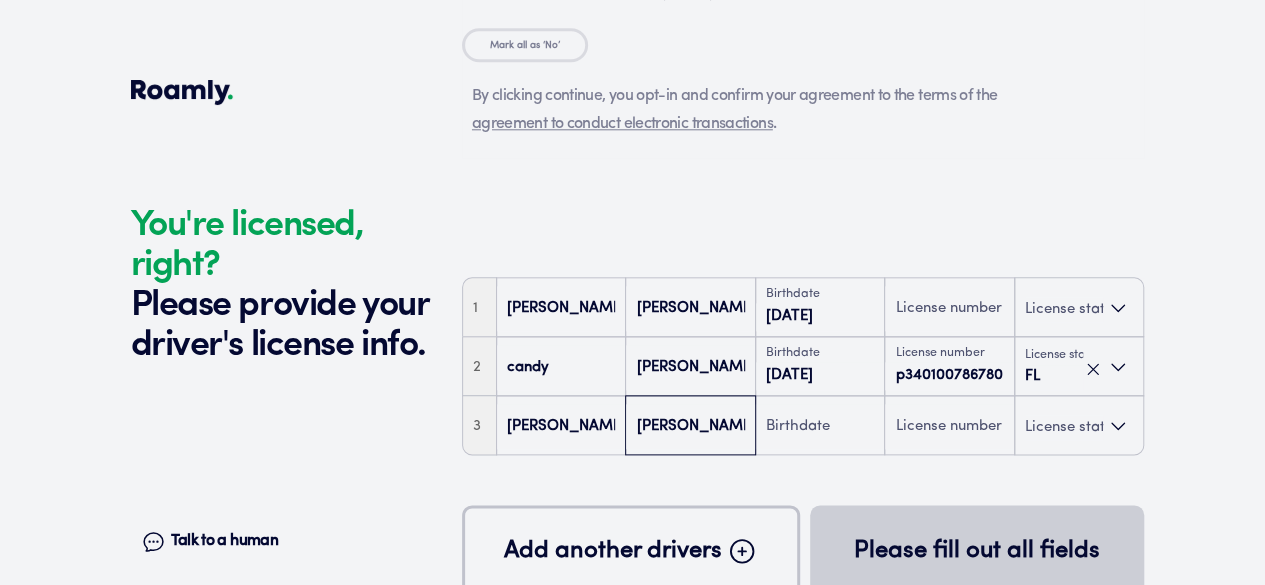 type on "[PERSON_NAME]" 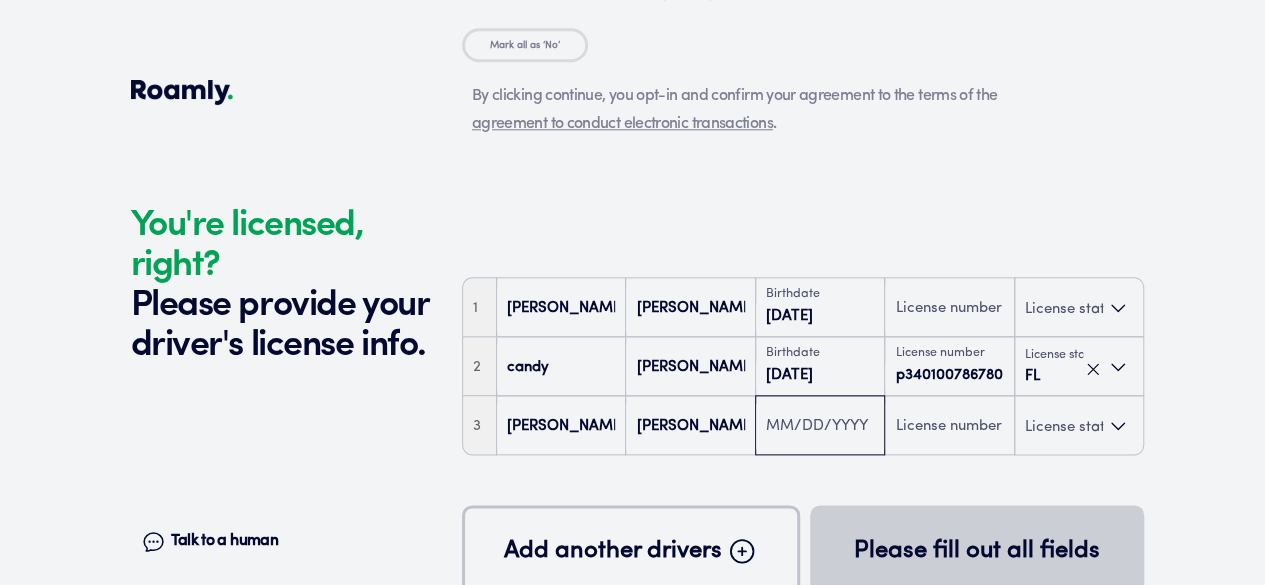 click at bounding box center (820, 427) 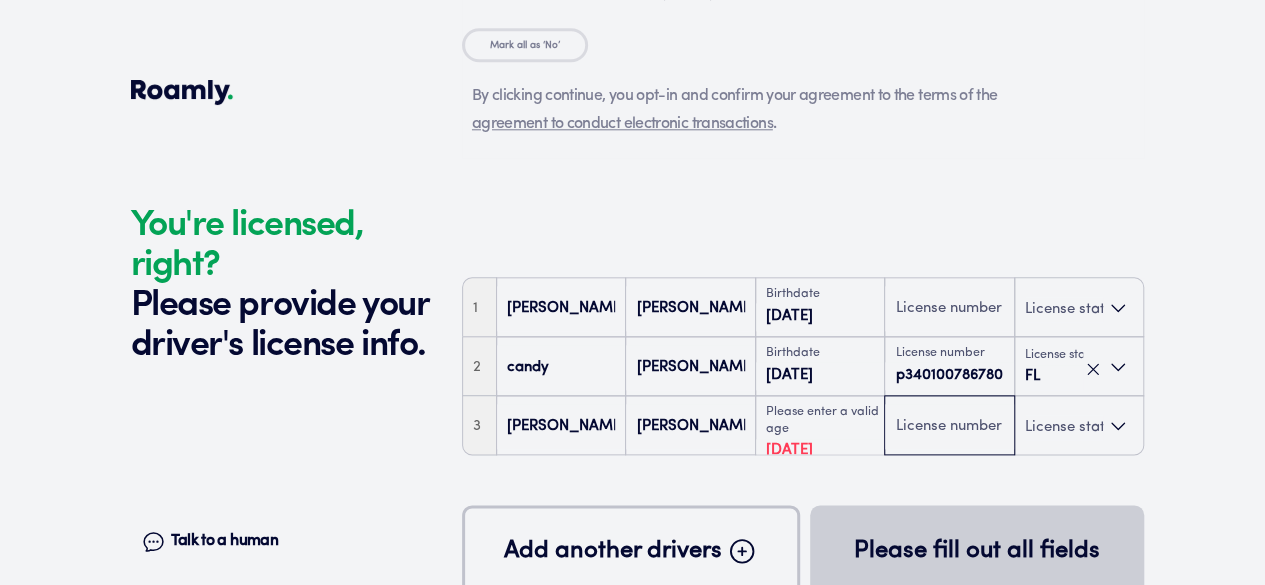 click at bounding box center (949, 427) 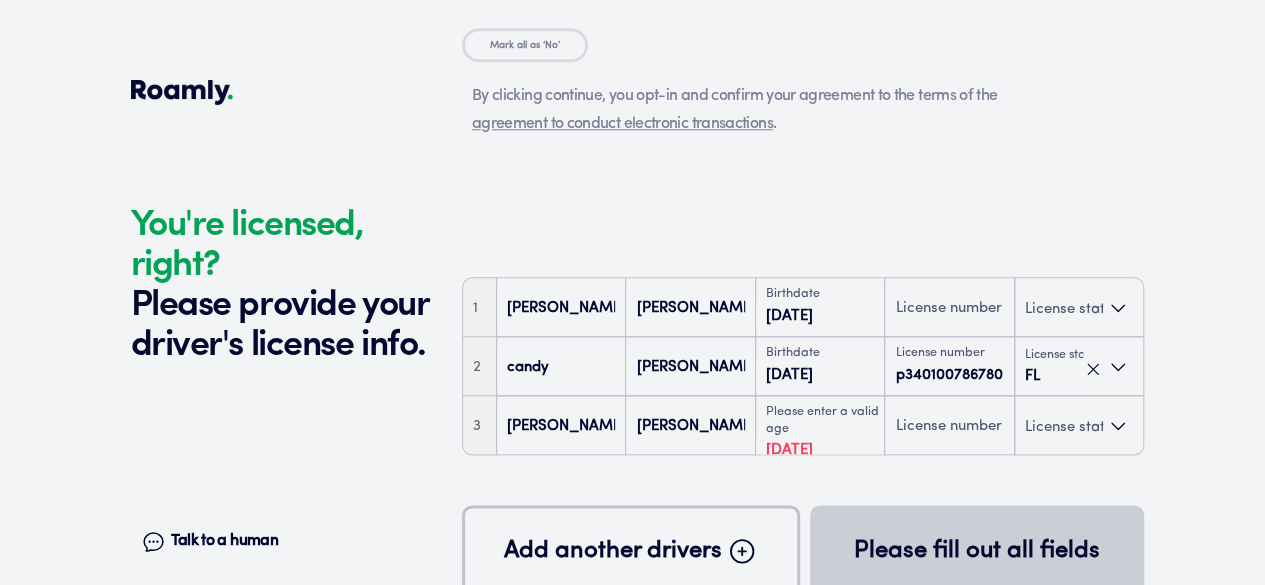 click on "Please enter a valid age [DEMOGRAPHIC_DATA][DATE]" at bounding box center (820, 425) 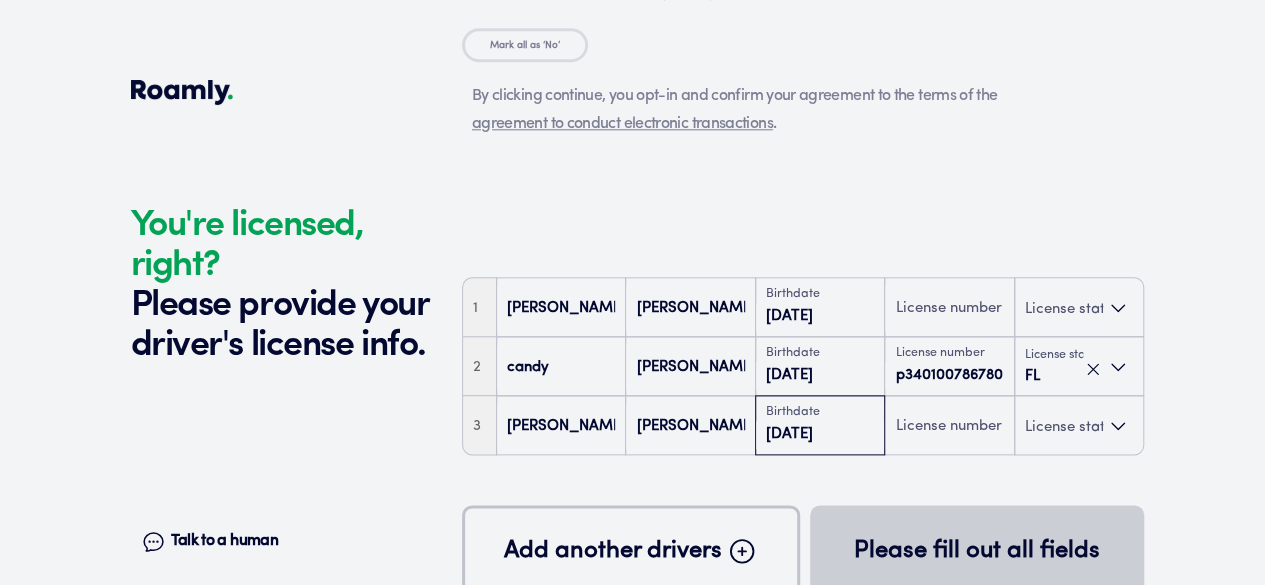 type on "[DATE]" 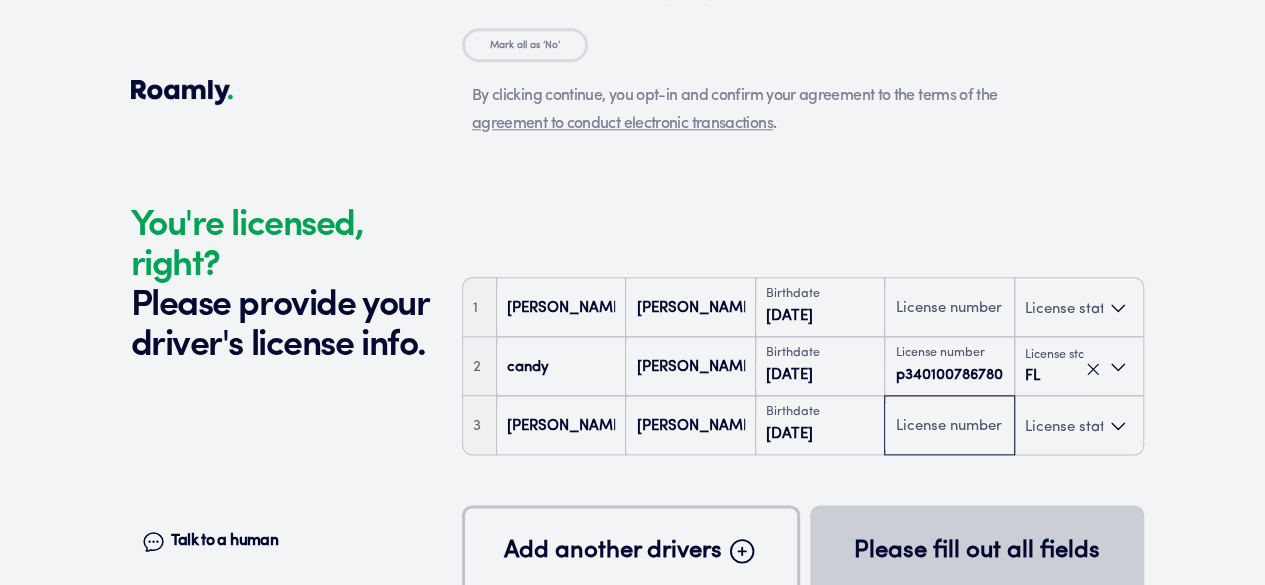 click at bounding box center (949, 427) 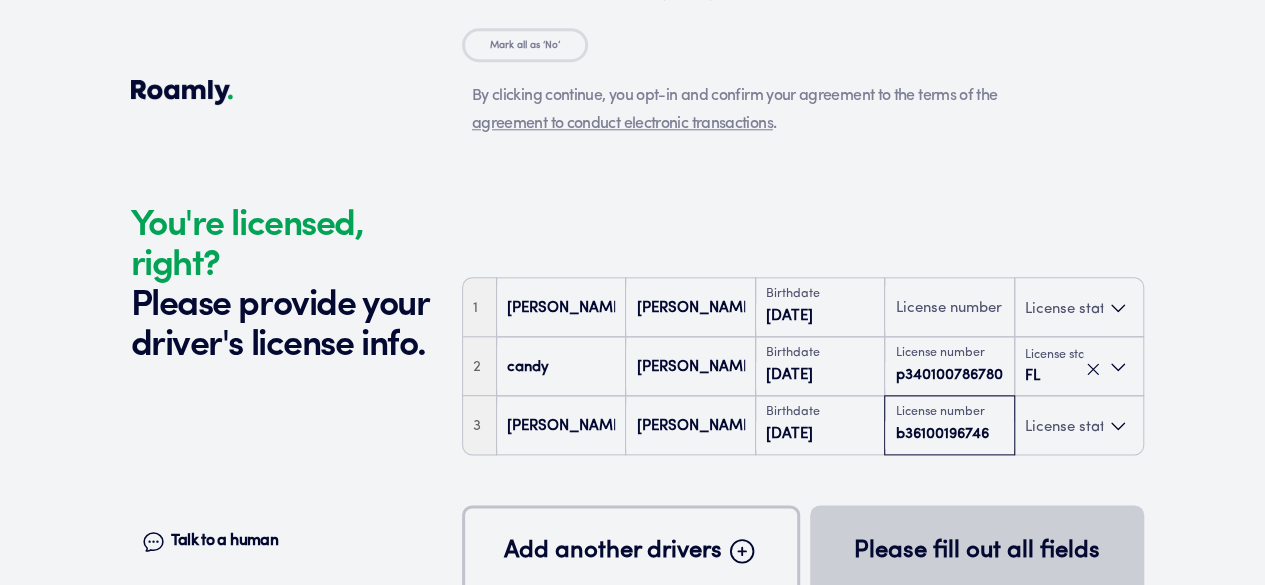 type on "b36100196746" 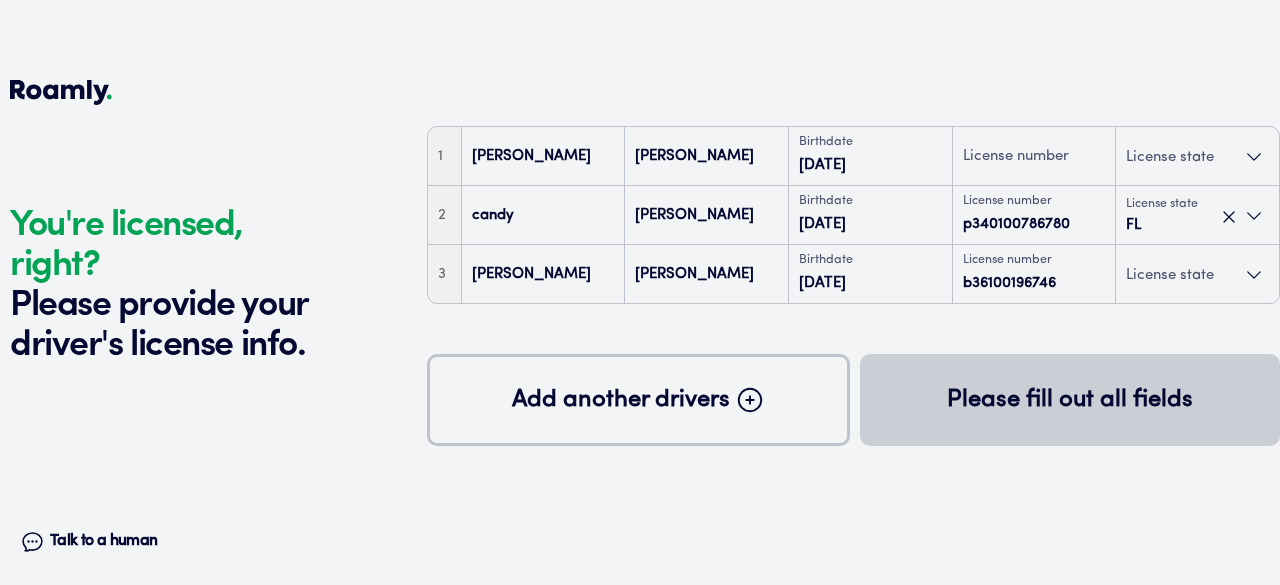 click on "License state" at bounding box center [1170, 275] 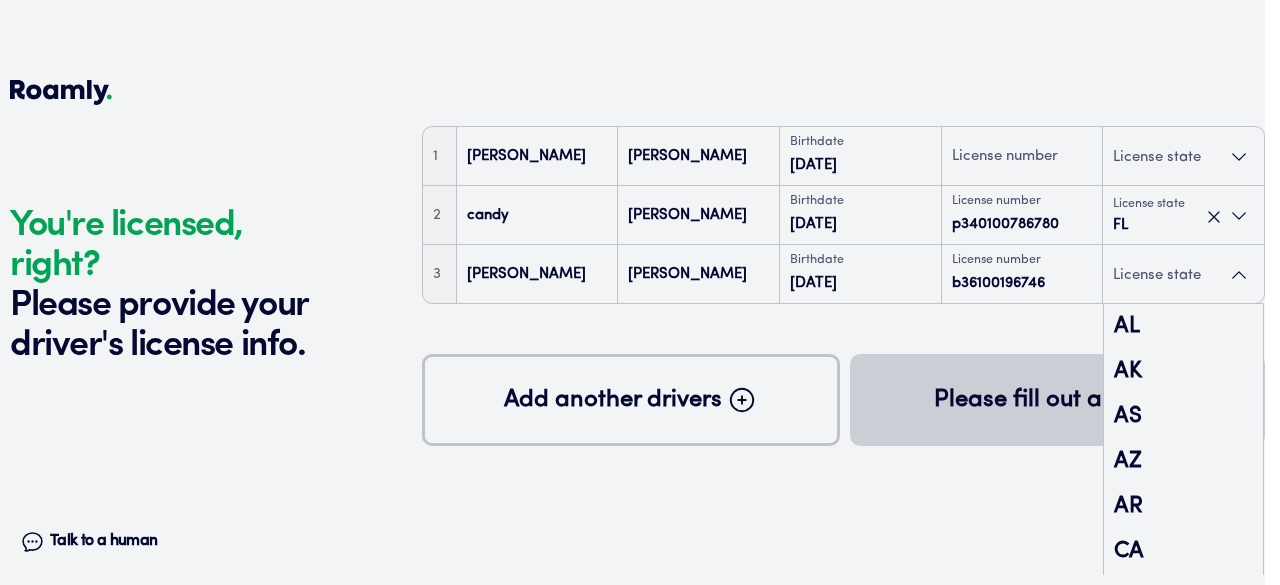 scroll, scrollTop: 321, scrollLeft: 0, axis: vertical 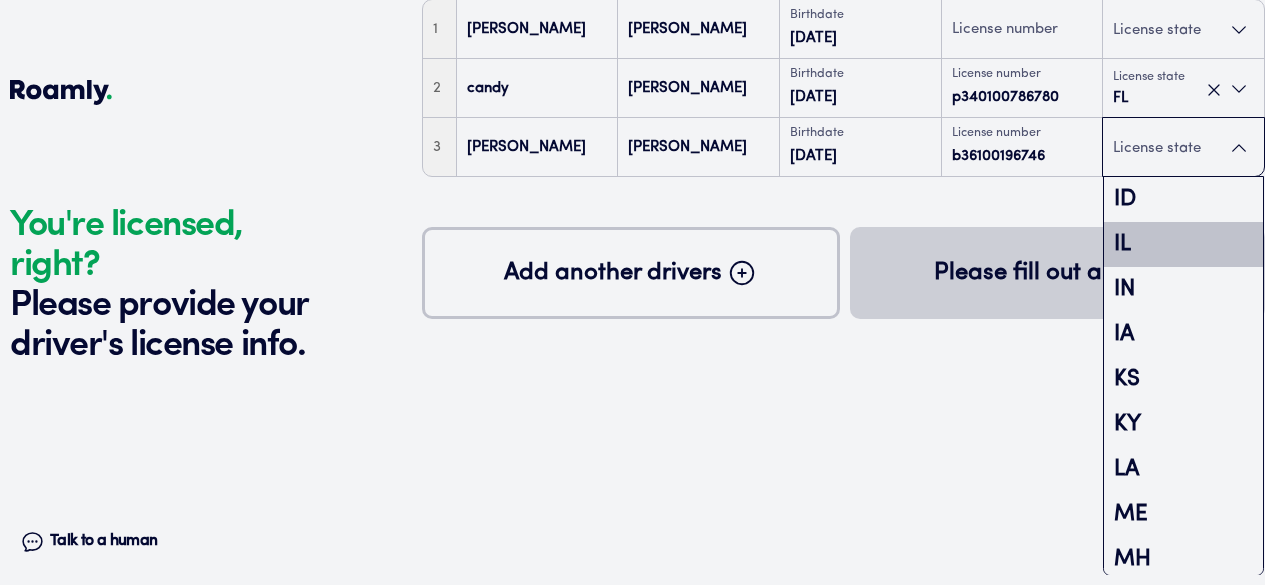 click on "IL" at bounding box center [1183, 244] 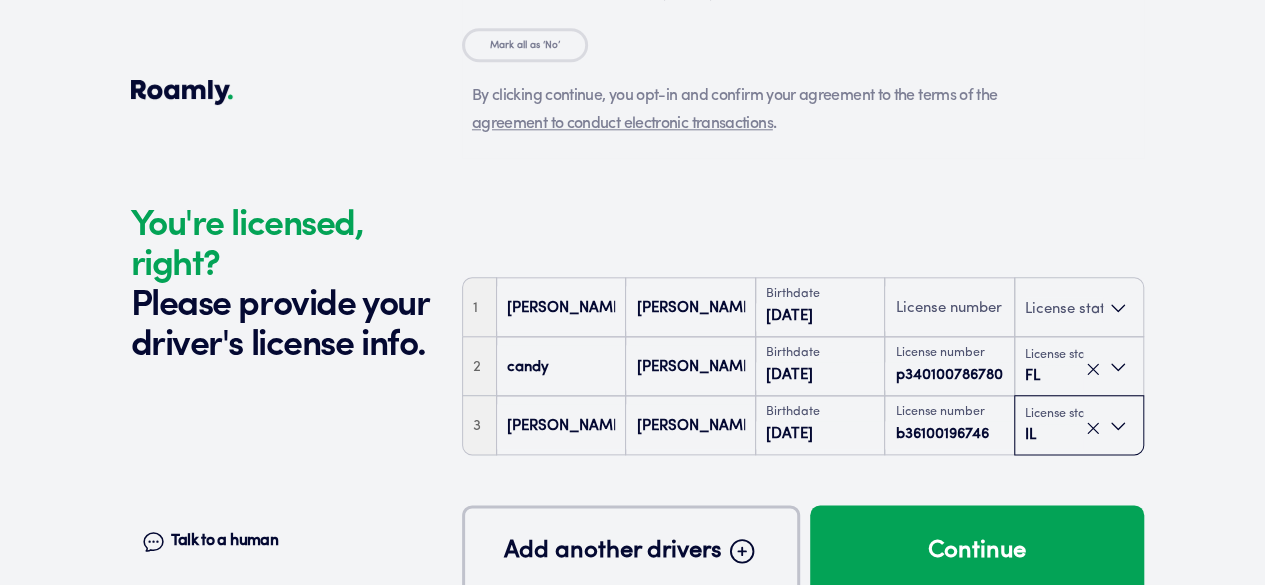 scroll, scrollTop: 0, scrollLeft: 0, axis: both 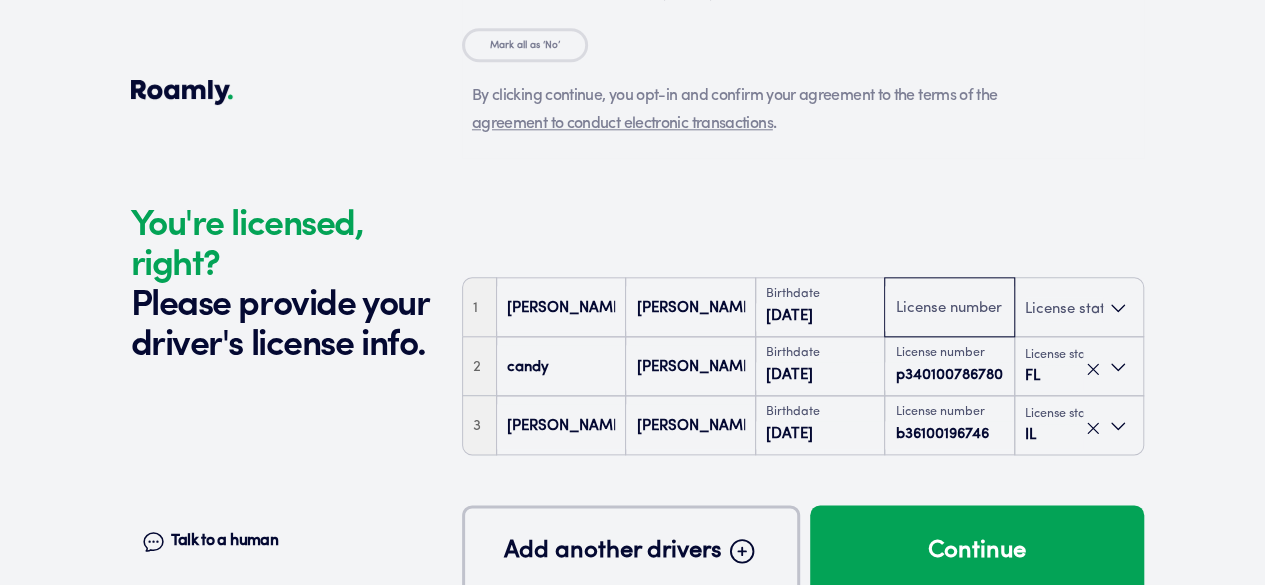 click at bounding box center (949, 309) 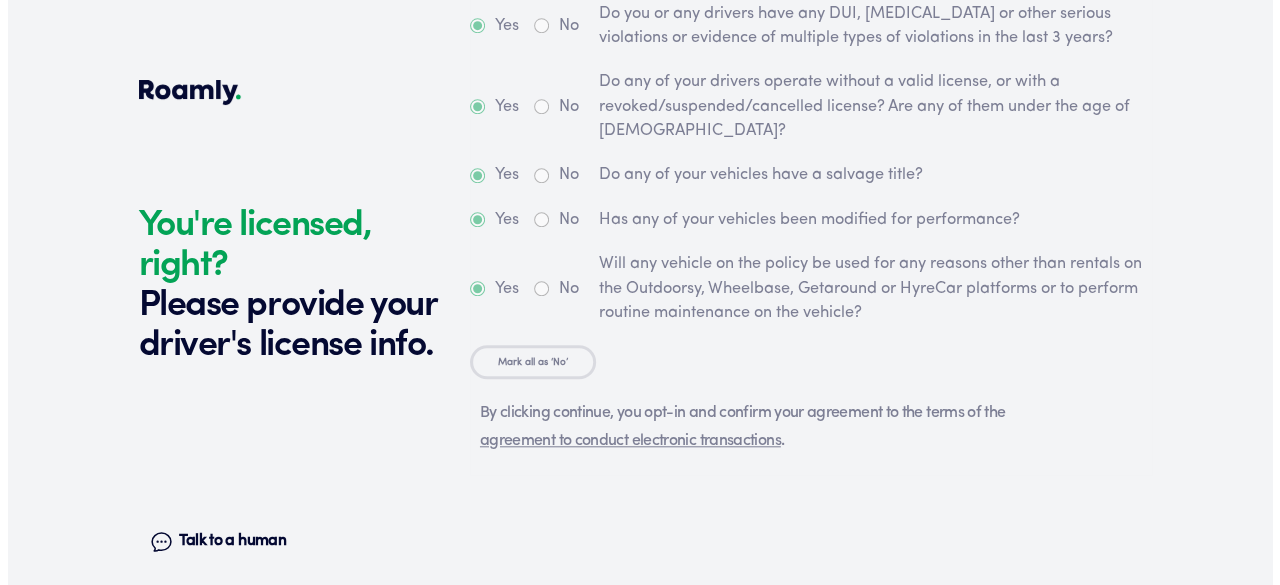 scroll, scrollTop: 4794, scrollLeft: 0, axis: vertical 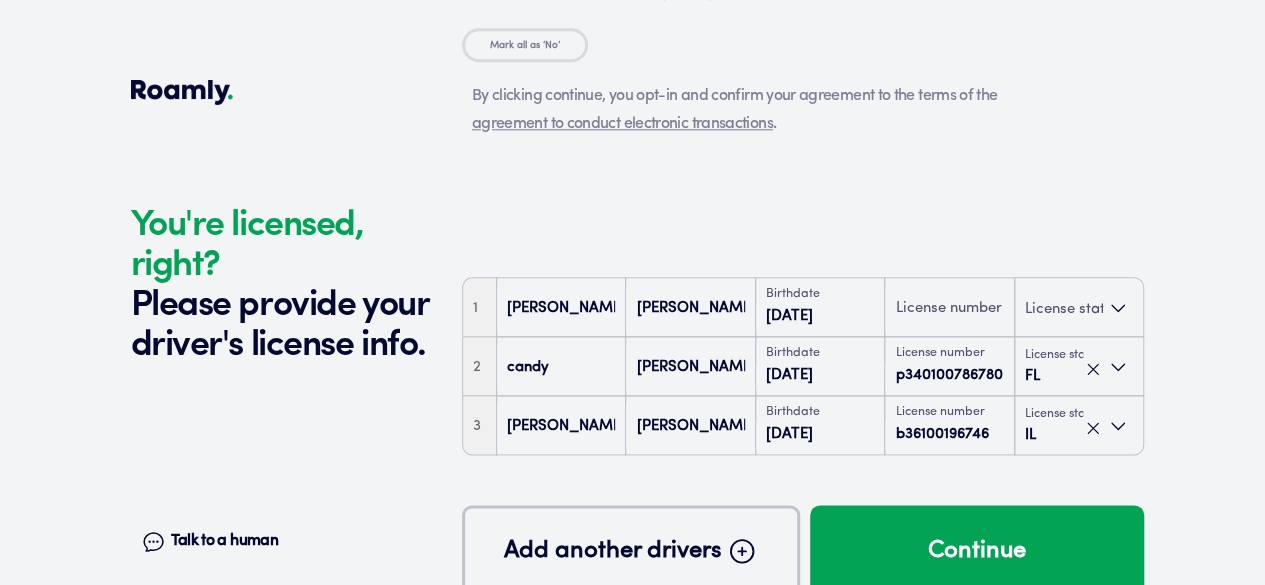 click at bounding box center (949, 307) 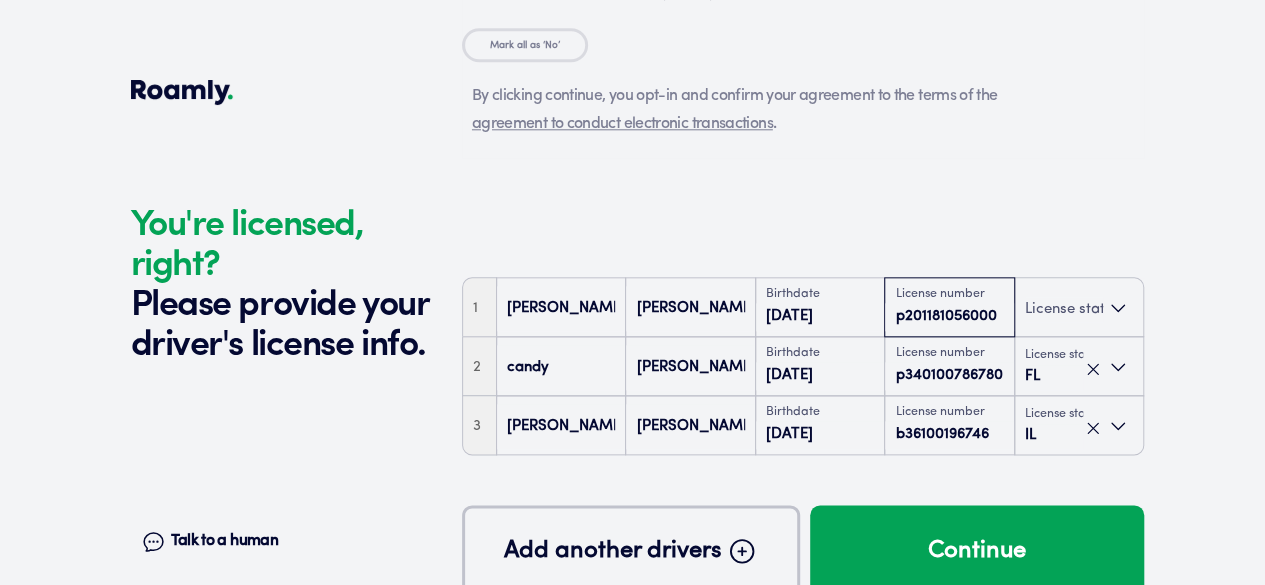 type on "p201181056000" 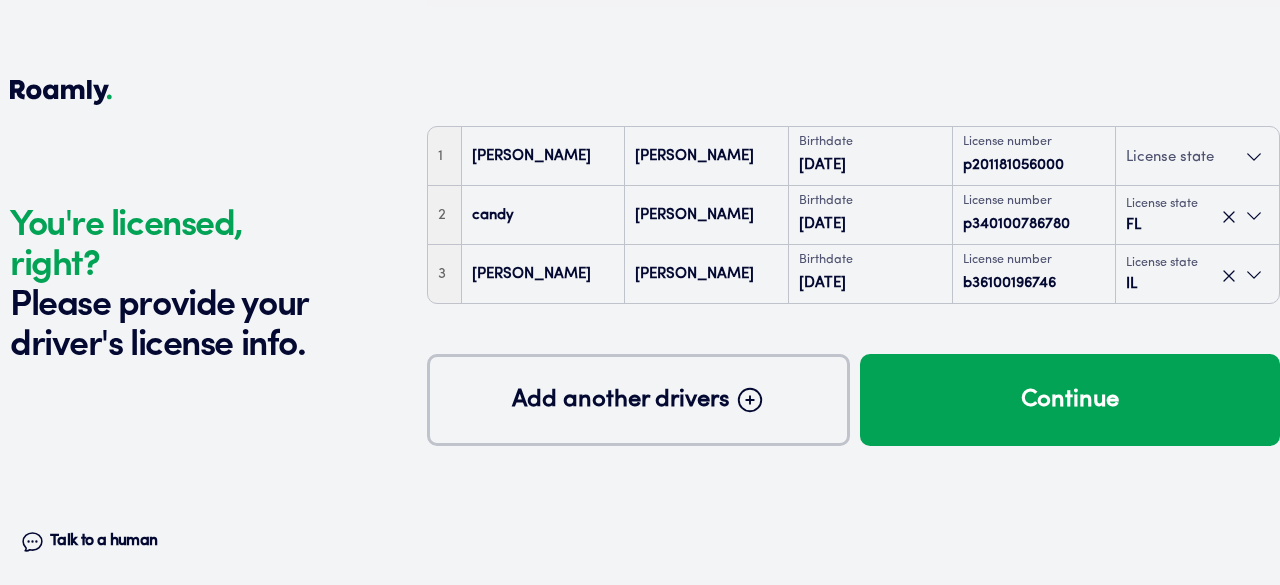click on "License state" at bounding box center [1170, 157] 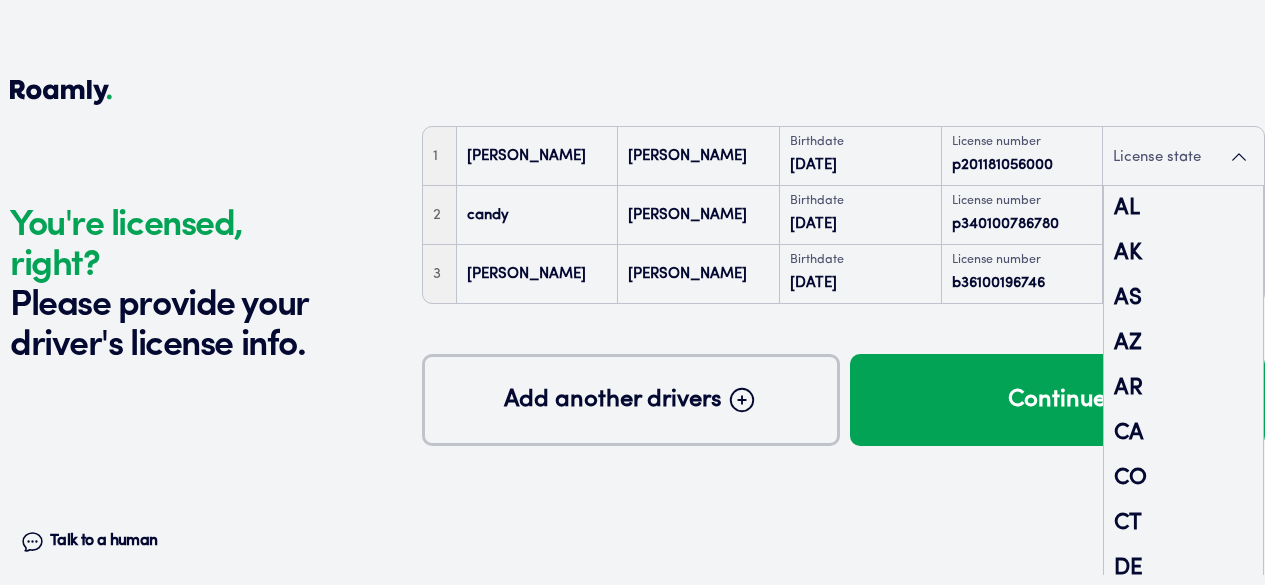 scroll, scrollTop: 96, scrollLeft: 0, axis: vertical 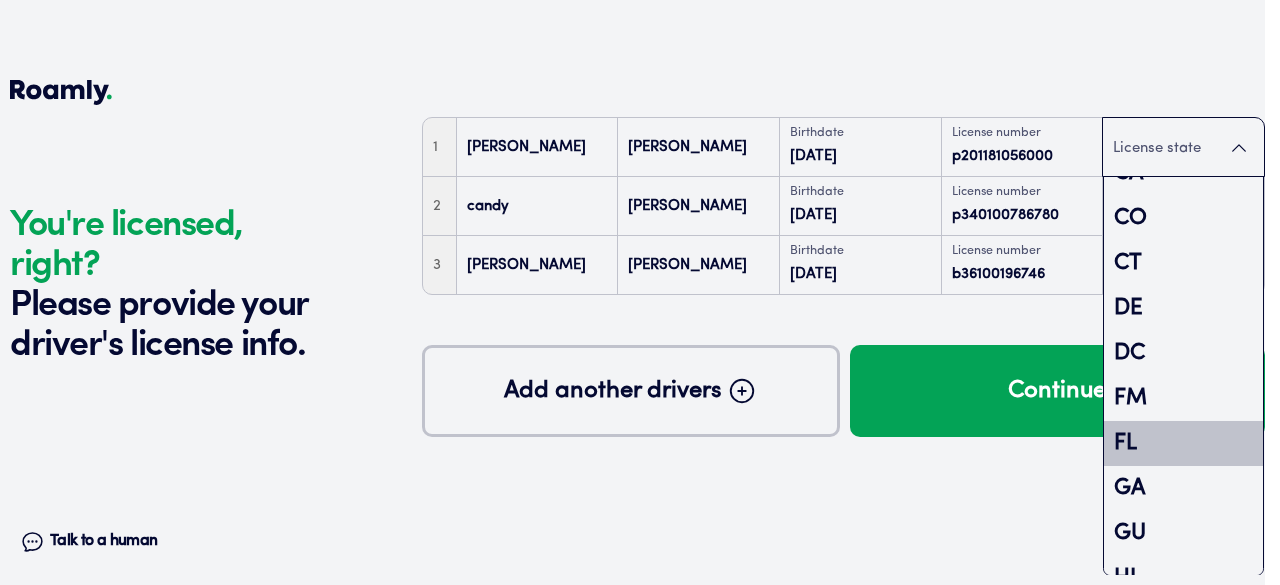 click on "FL" at bounding box center [1183, 443] 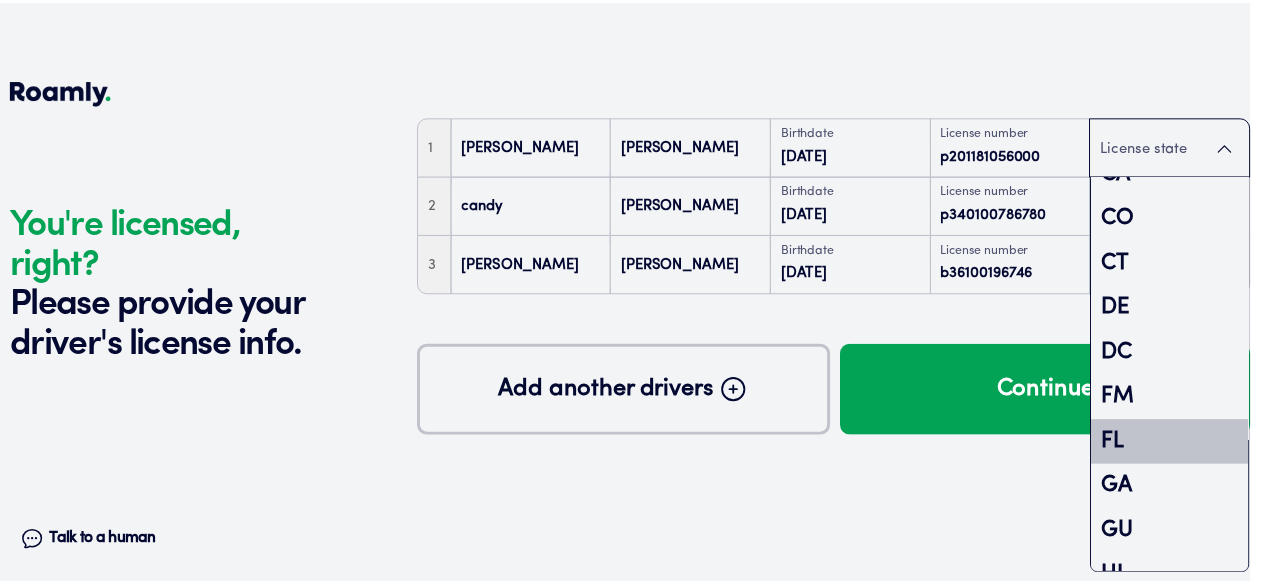 scroll, scrollTop: 0, scrollLeft: 0, axis: both 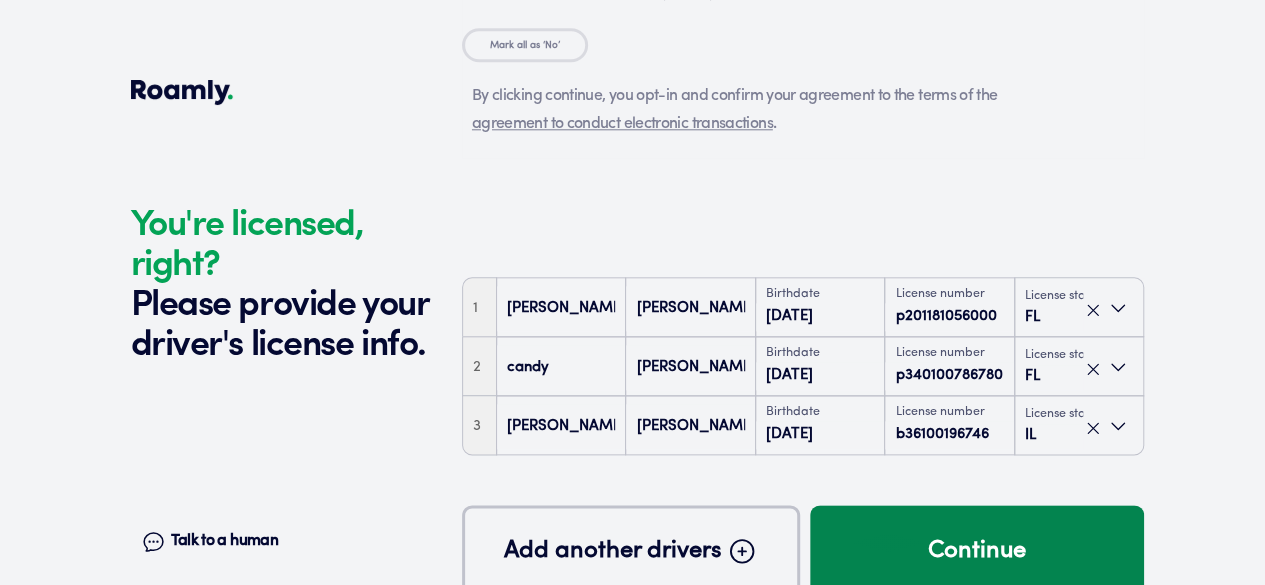 click on "Continue" at bounding box center (977, 551) 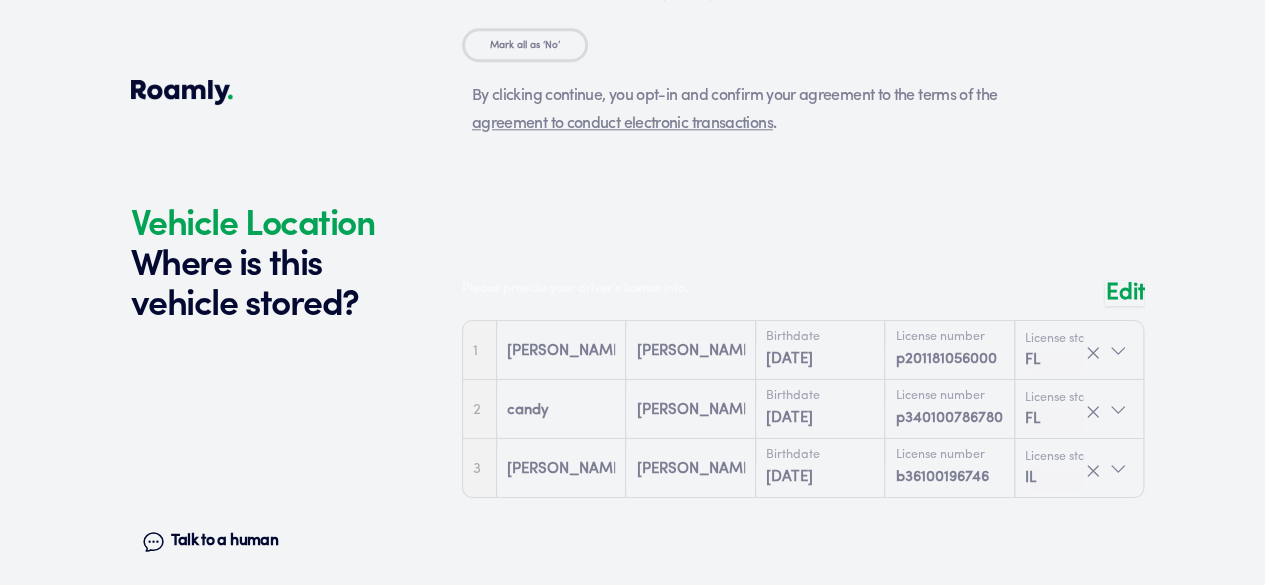 scroll, scrollTop: 5322, scrollLeft: 0, axis: vertical 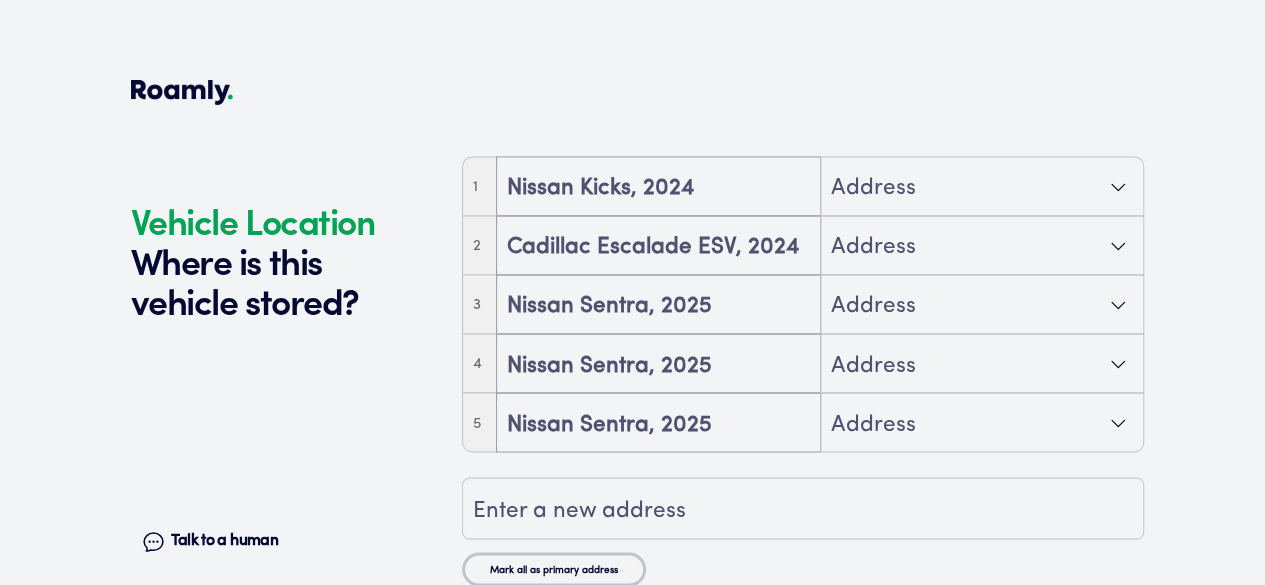 click on "Mark all as primary address" at bounding box center (554, 569) 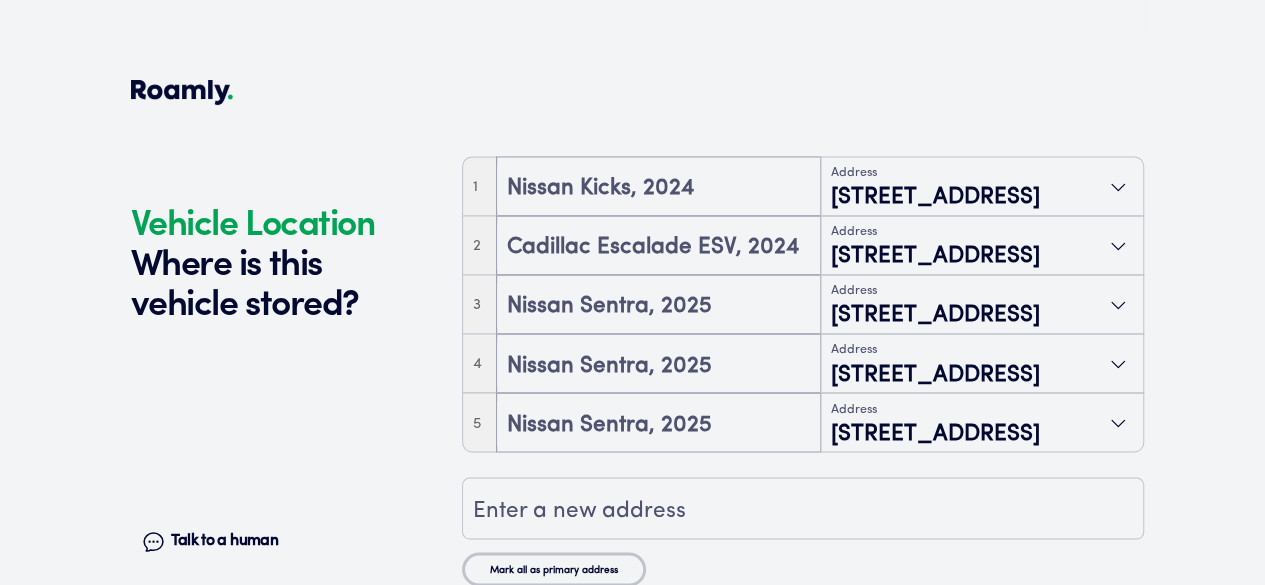 click on "Continue" at bounding box center (803, 667) 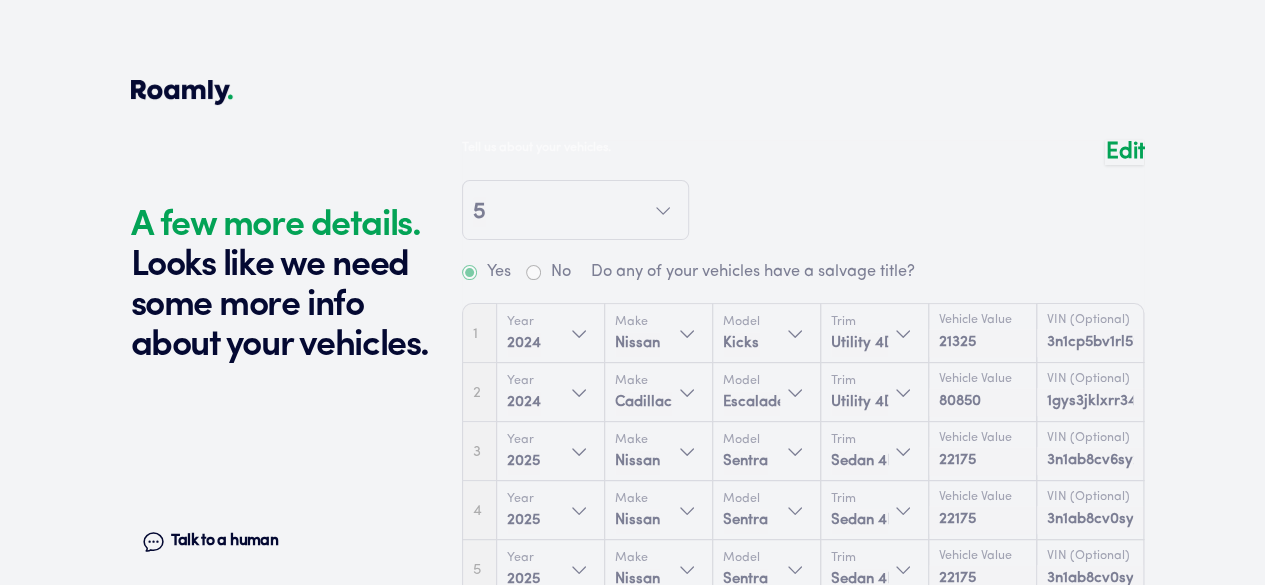 scroll, scrollTop: 0, scrollLeft: 0, axis: both 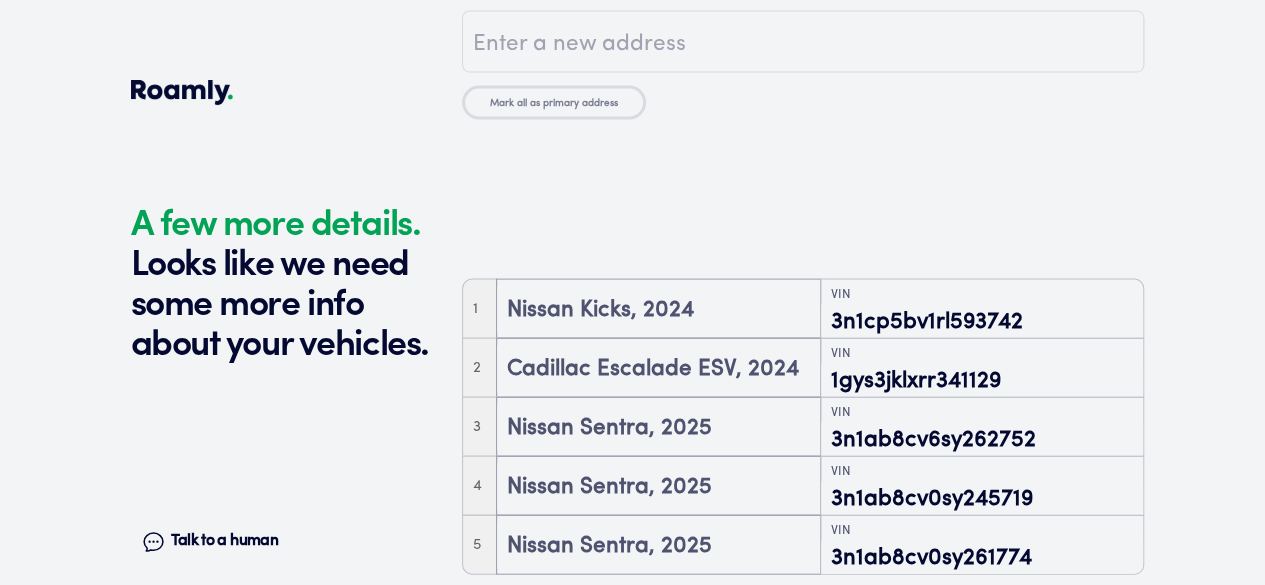click on "Continue" at bounding box center (803, 656) 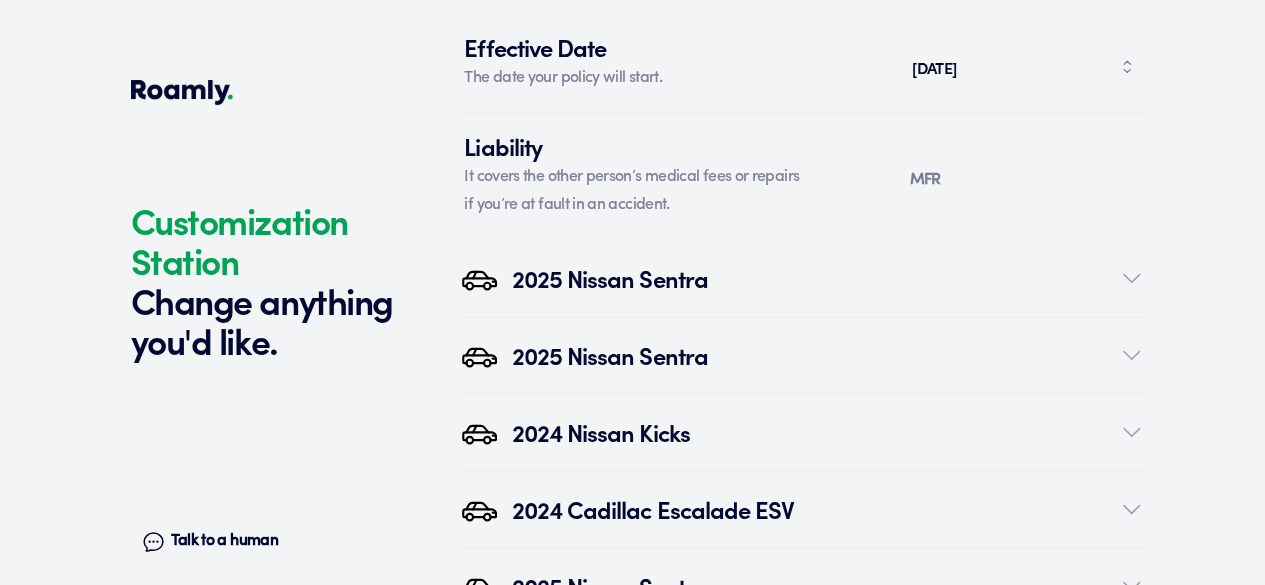 click on "Activate your policy" at bounding box center (803, 667) 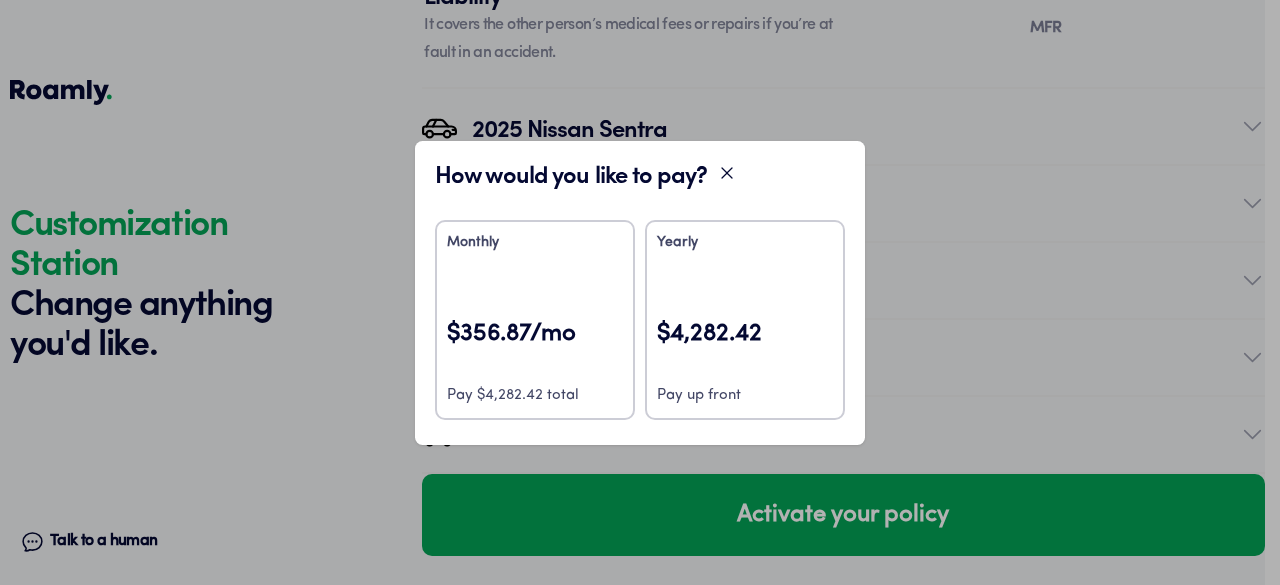 click on "$356.87/mo" at bounding box center [535, 347] 